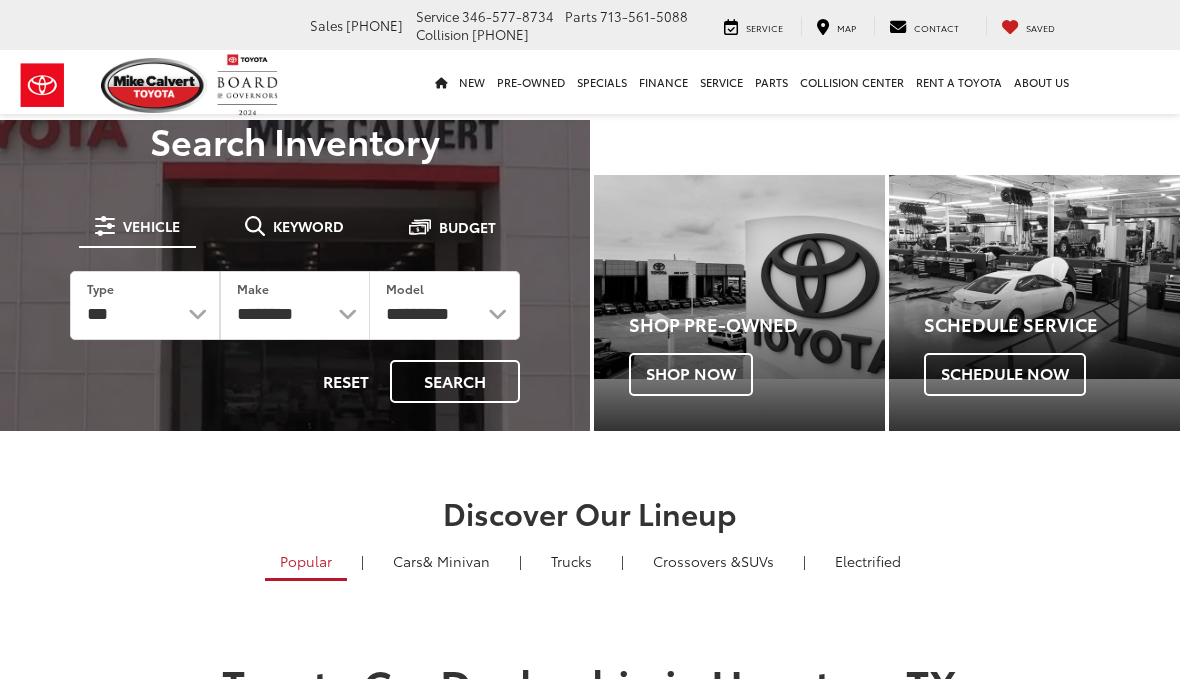 scroll, scrollTop: 142, scrollLeft: 0, axis: vertical 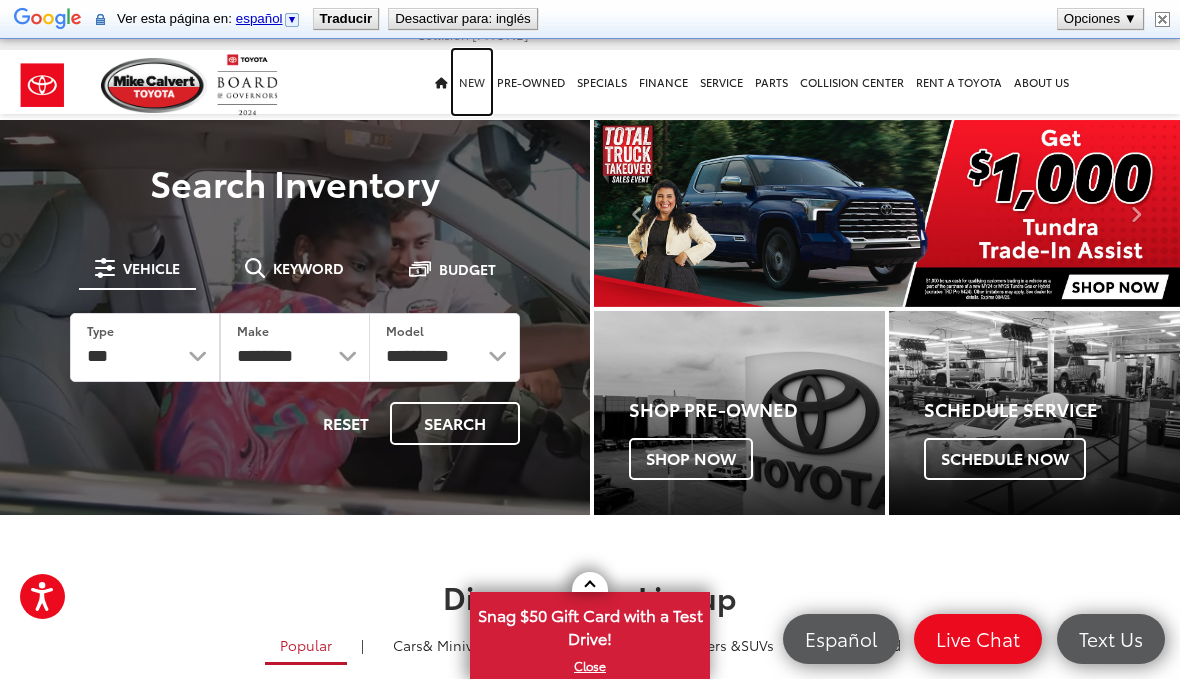 click on "New" at bounding box center (472, 82) 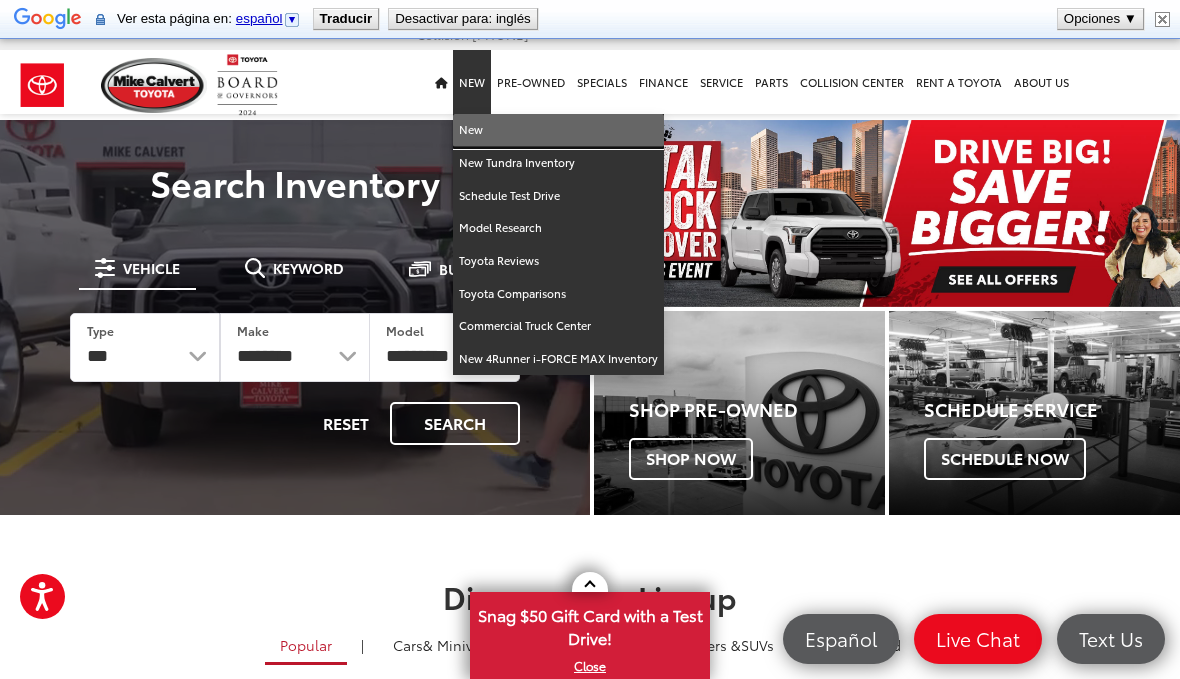 click on "New" at bounding box center [558, 130] 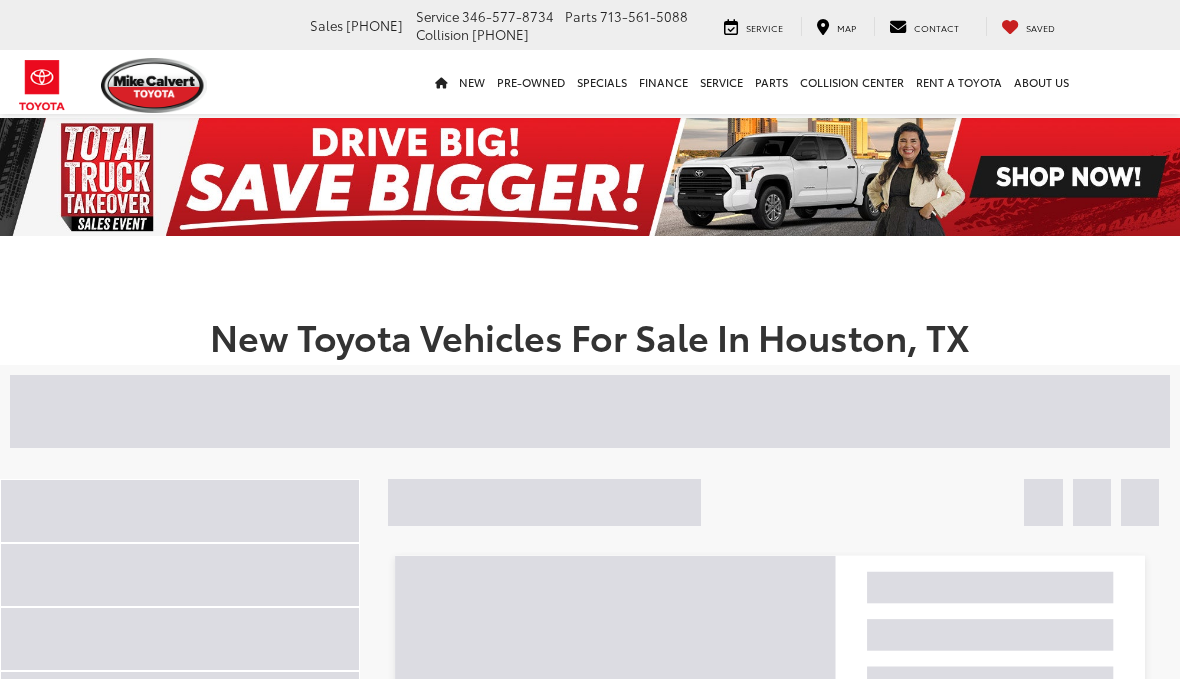 scroll, scrollTop: 0, scrollLeft: 0, axis: both 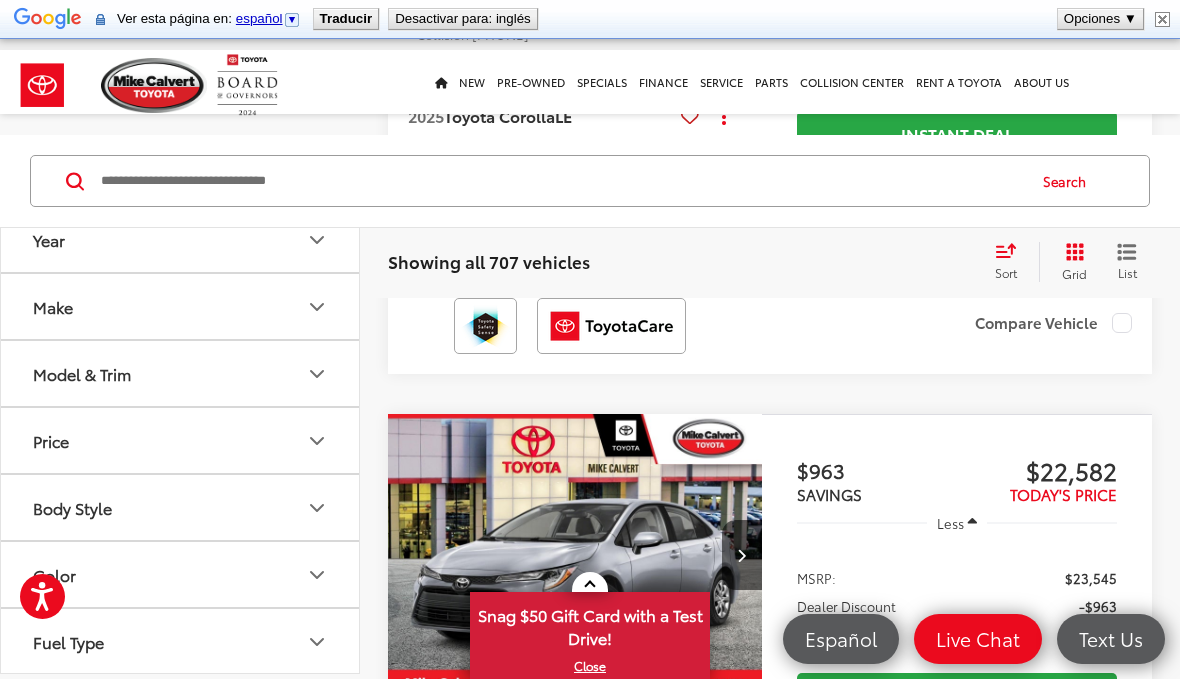 click on "Model & Trim" at bounding box center [181, 373] 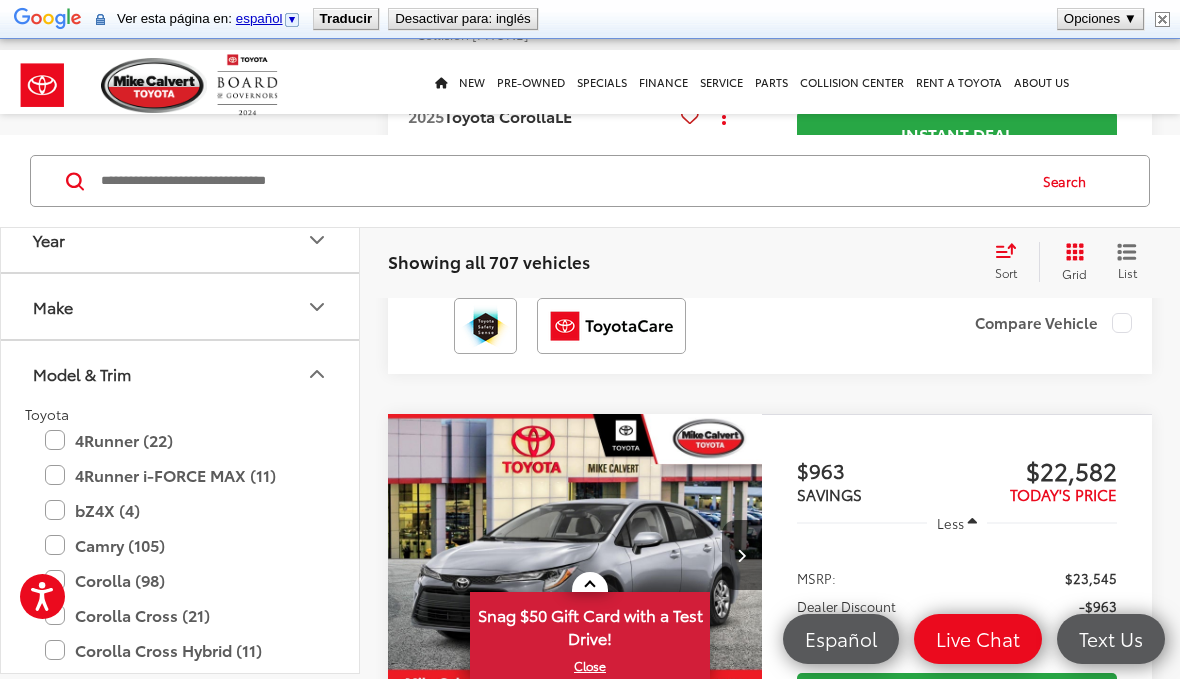 click on "4Runner i-FORCE MAX (11)" at bounding box center (180, 475) 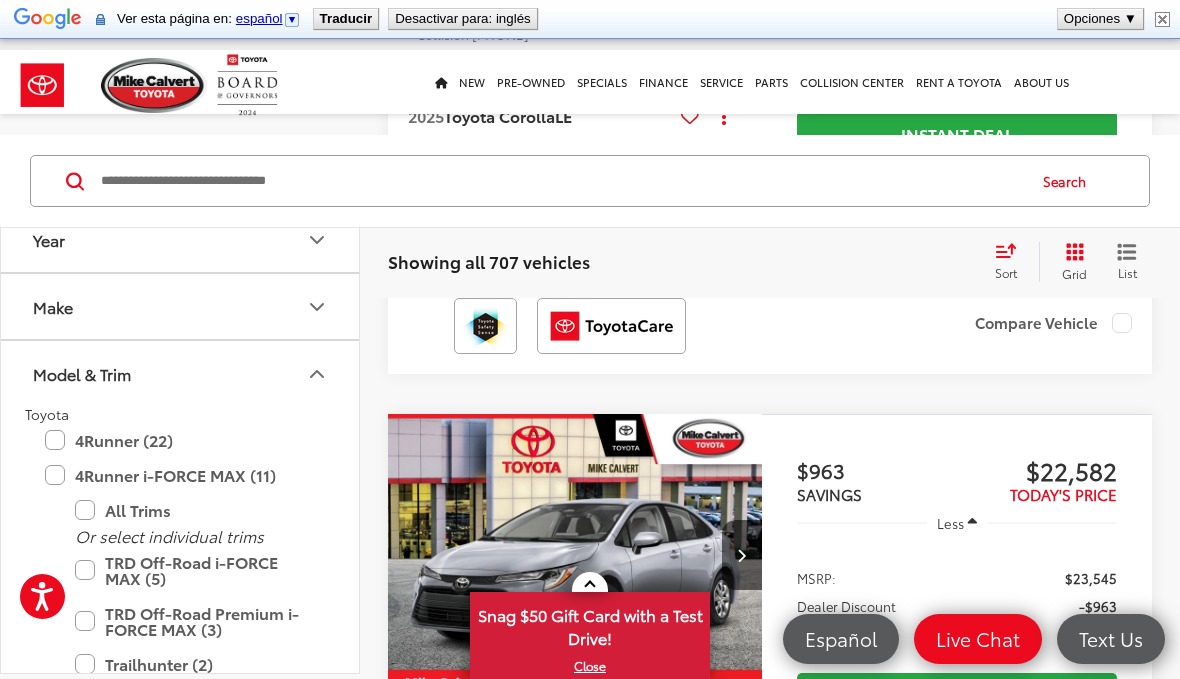 click on "4Runner (22)" at bounding box center [180, 440] 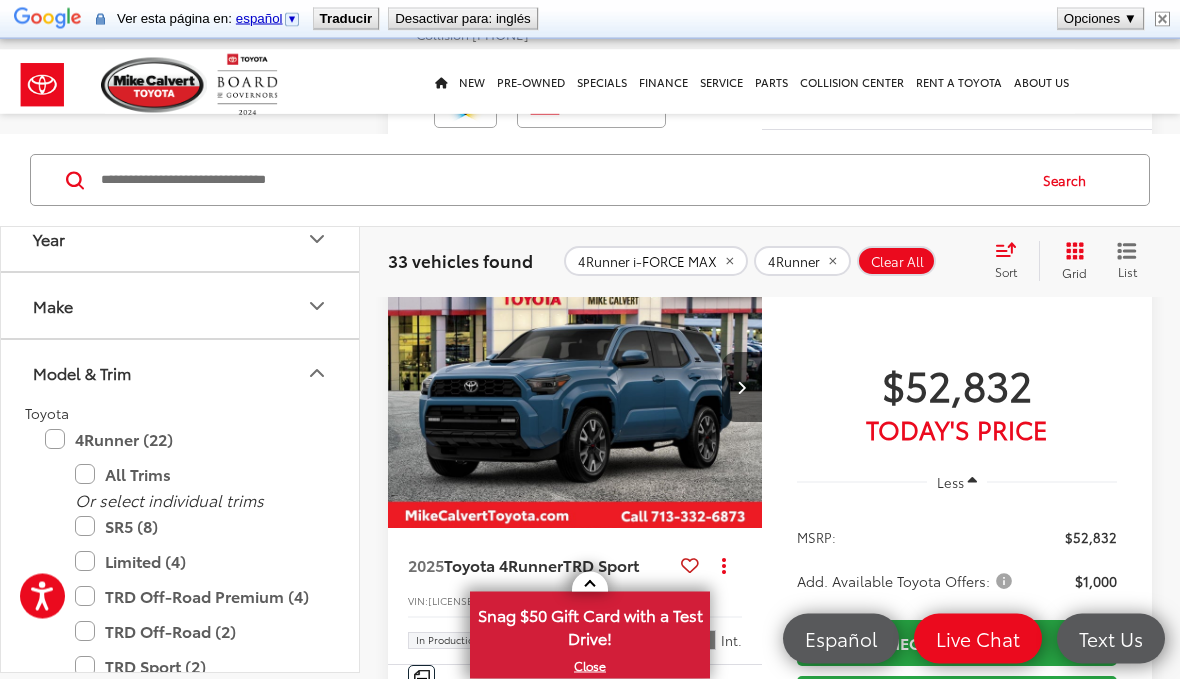 scroll, scrollTop: 7528, scrollLeft: 0, axis: vertical 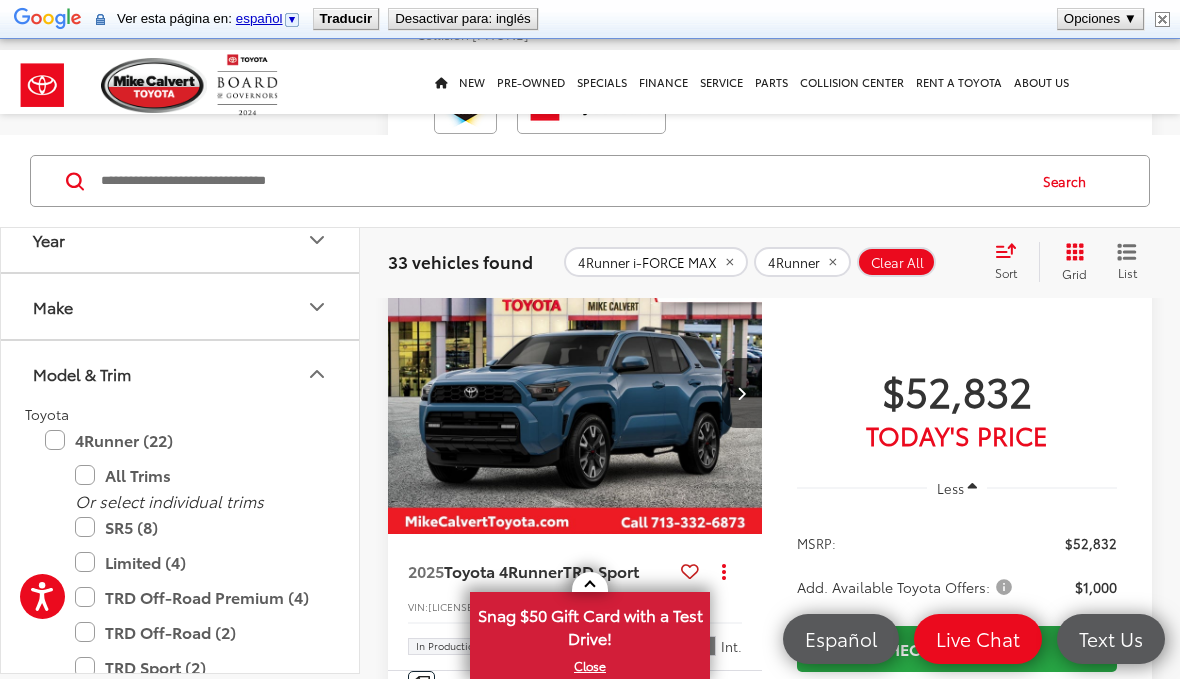 click on "TRD Off-Road" at bounding box center (519, -87) 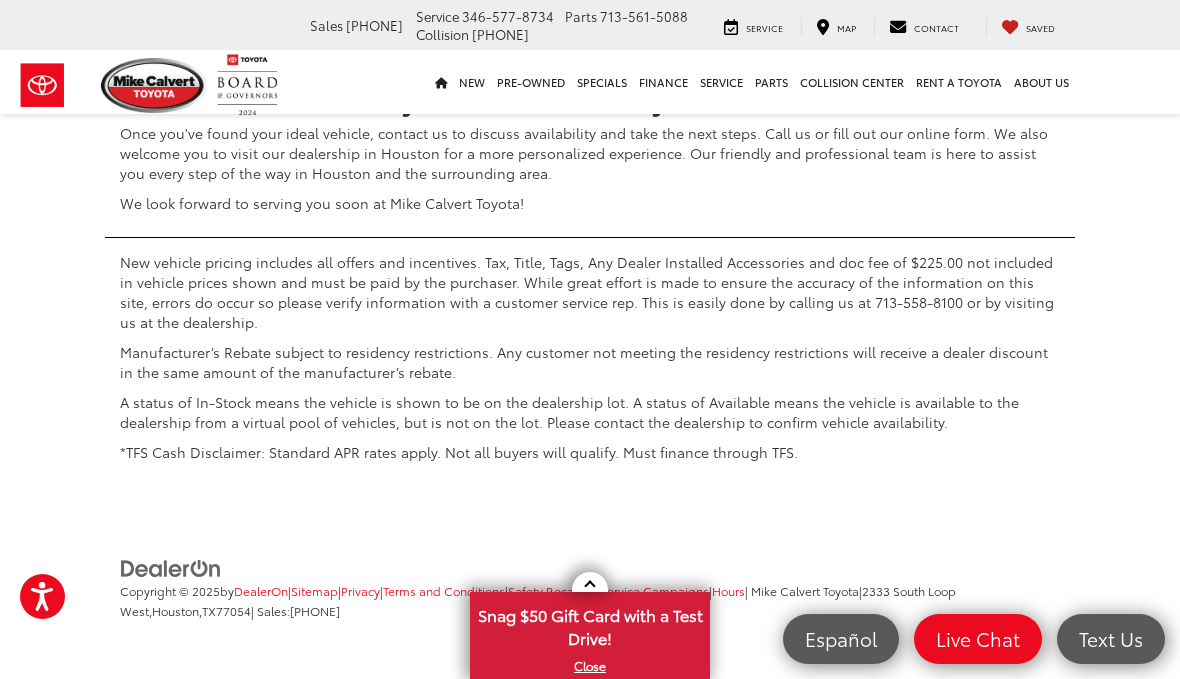scroll, scrollTop: 9919, scrollLeft: 0, axis: vertical 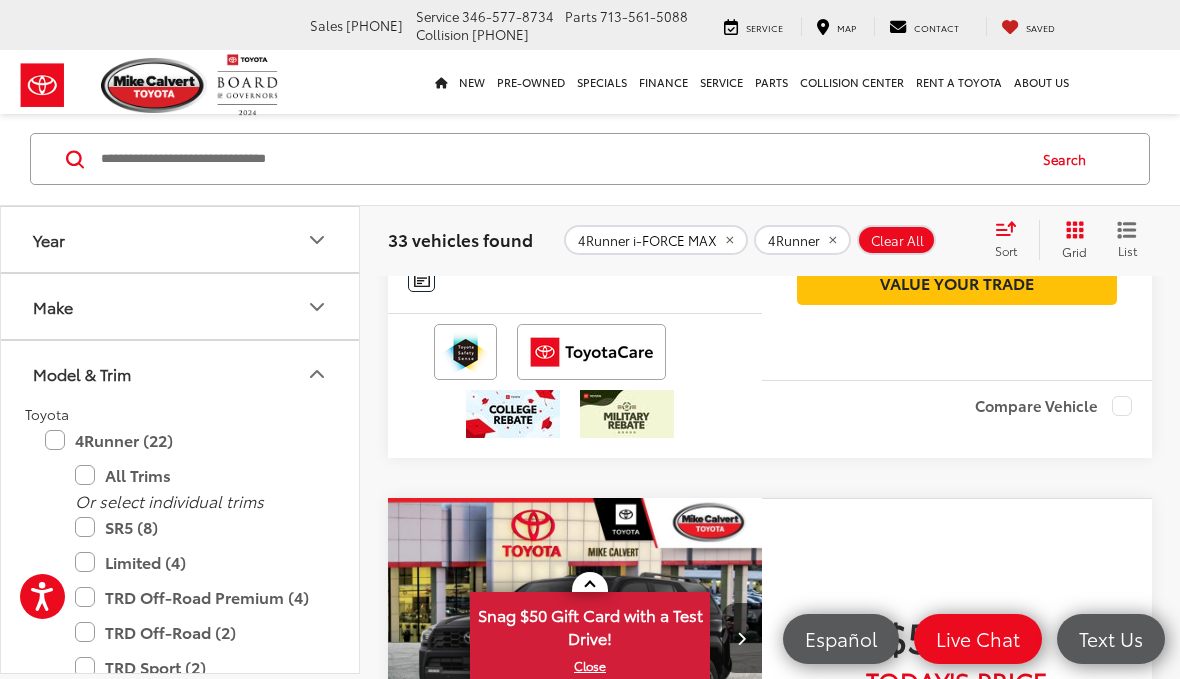 click at bounding box center [575, -22] 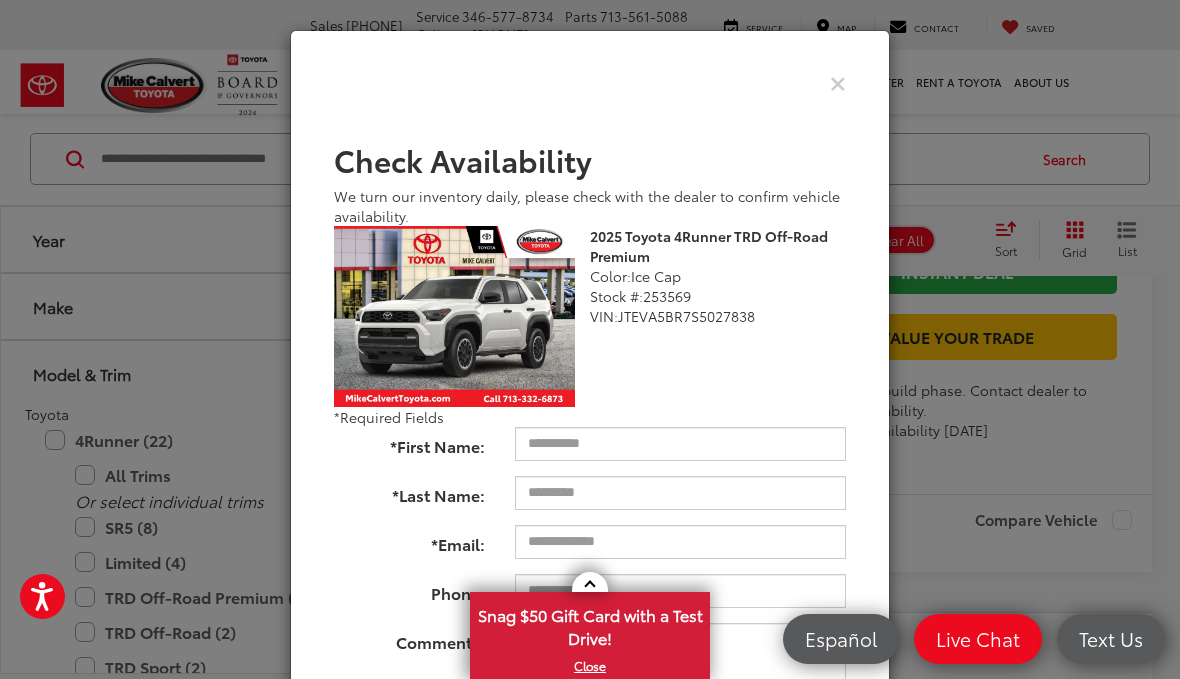scroll, scrollTop: 4546, scrollLeft: 0, axis: vertical 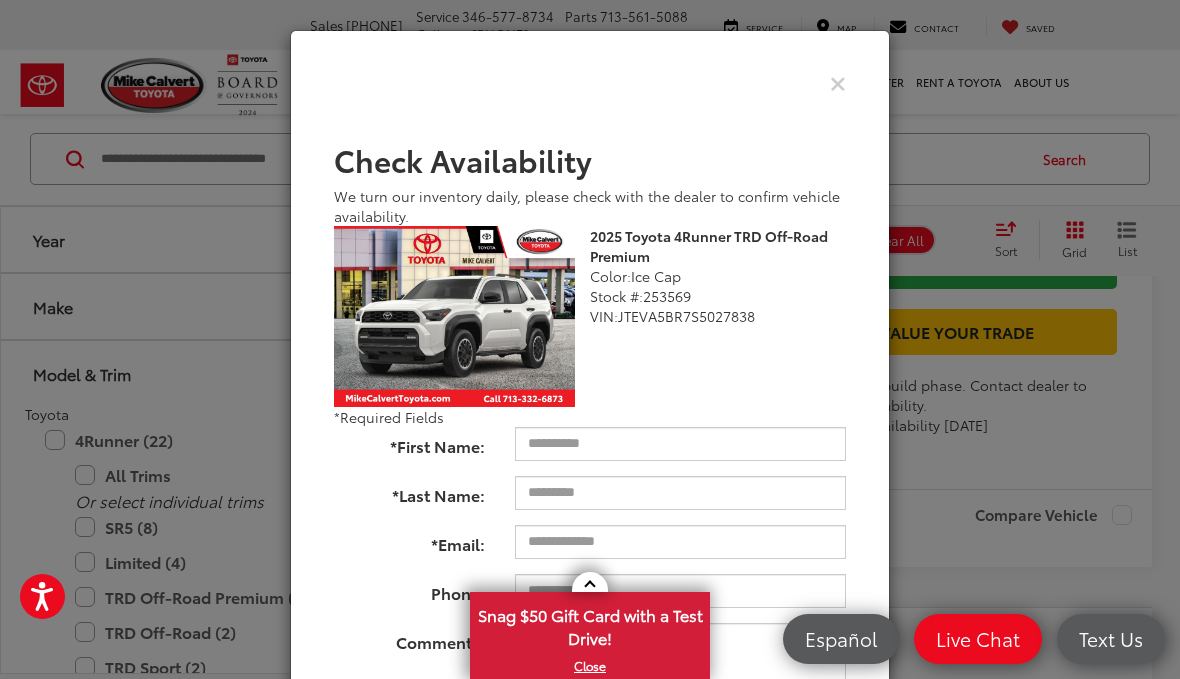click at bounding box center [838, 82] 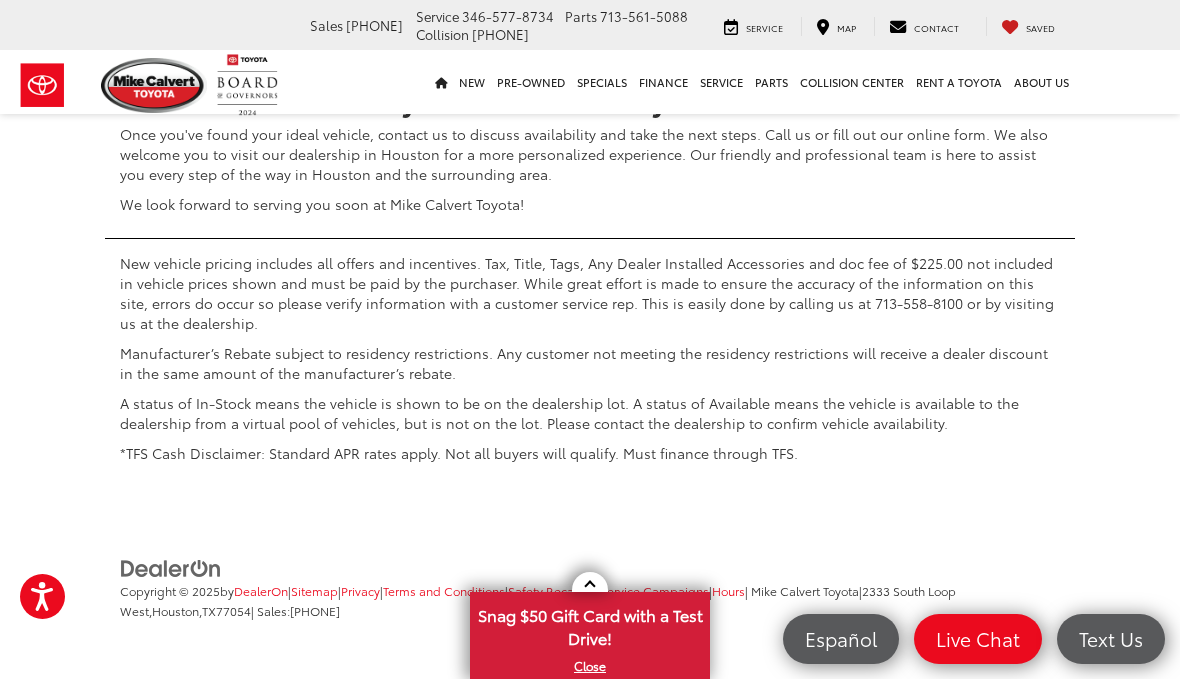 scroll, scrollTop: 10514, scrollLeft: 0, axis: vertical 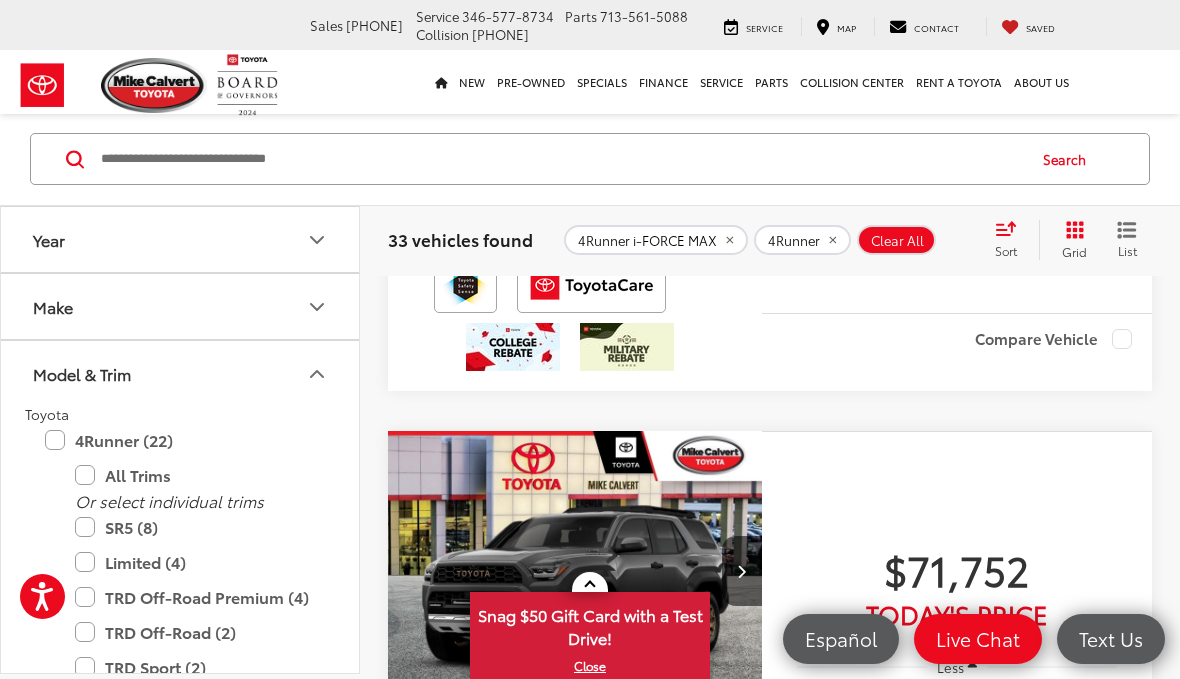 click at bounding box center (575, -89) 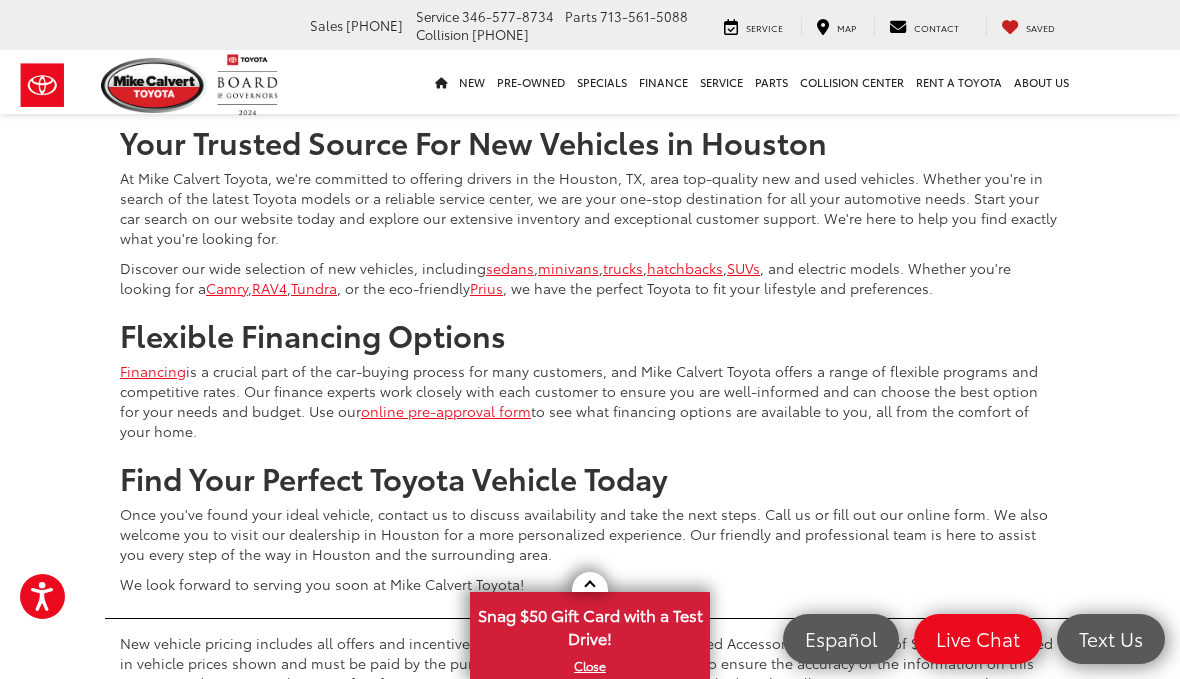 scroll, scrollTop: 7559, scrollLeft: 0, axis: vertical 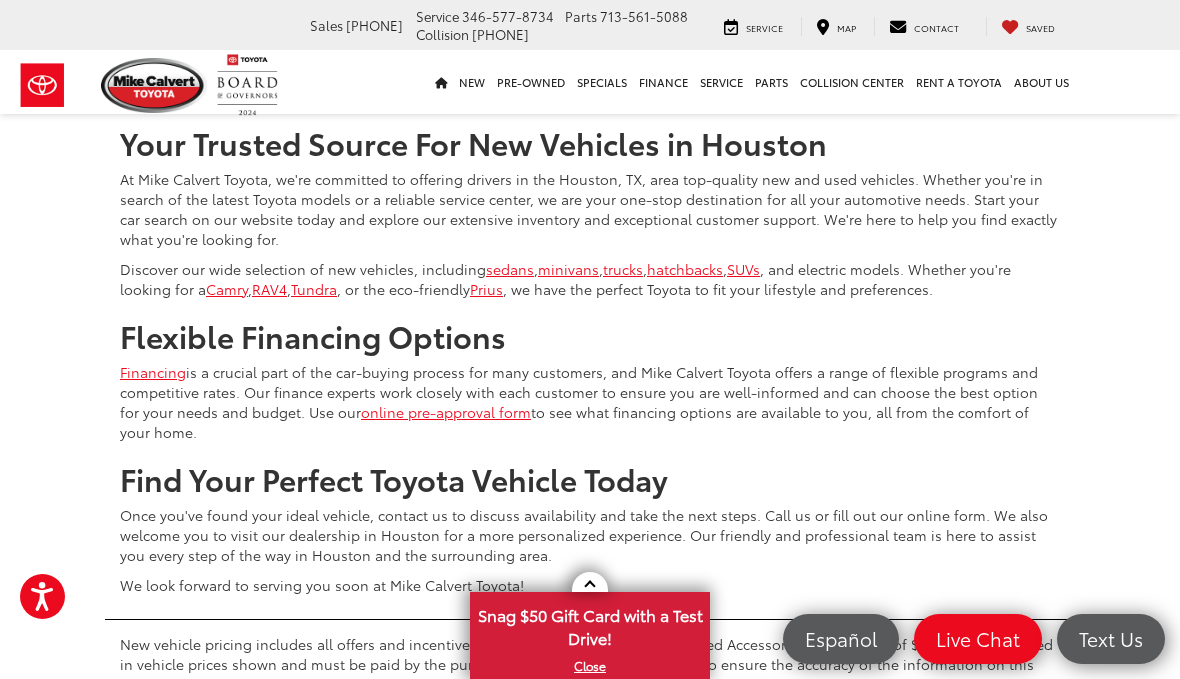 click on "Model & Trim" at bounding box center [181, -251] 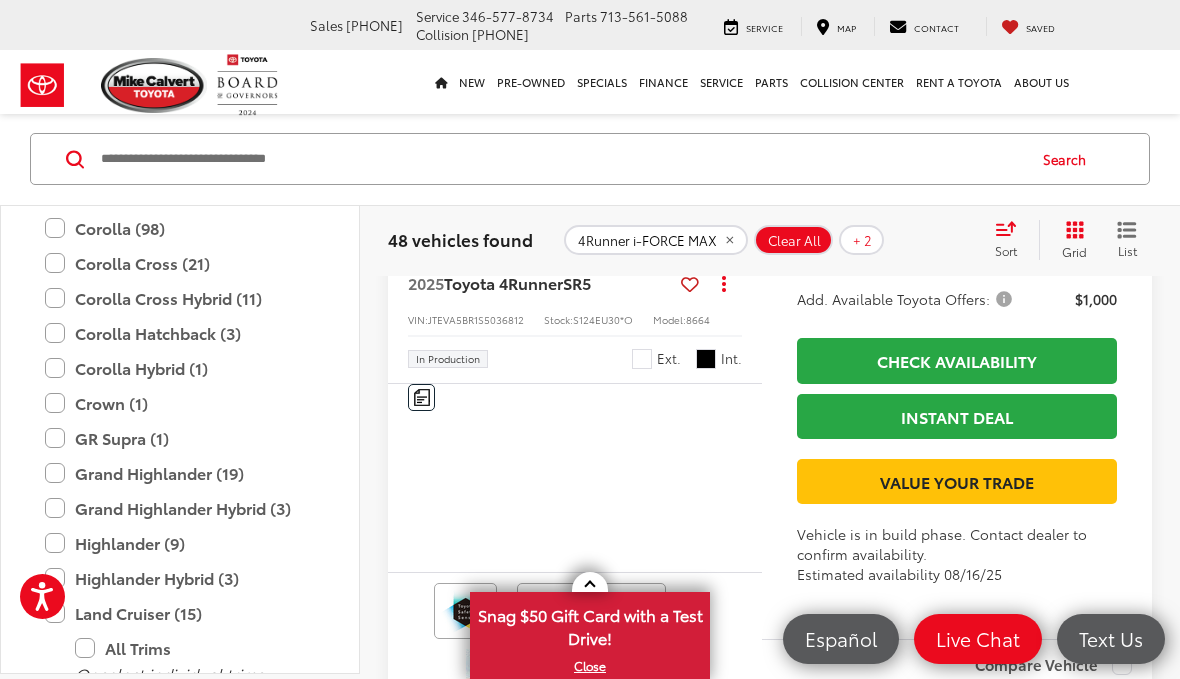 scroll, scrollTop: 1835, scrollLeft: 0, axis: vertical 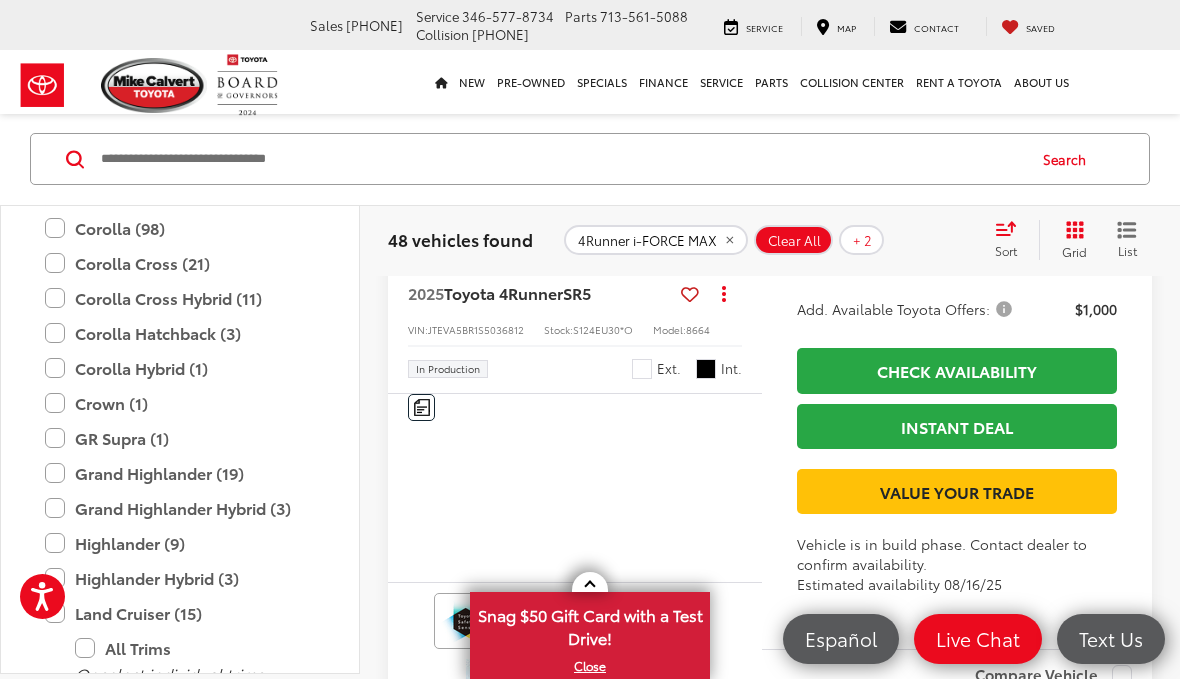 click on "+ 2" 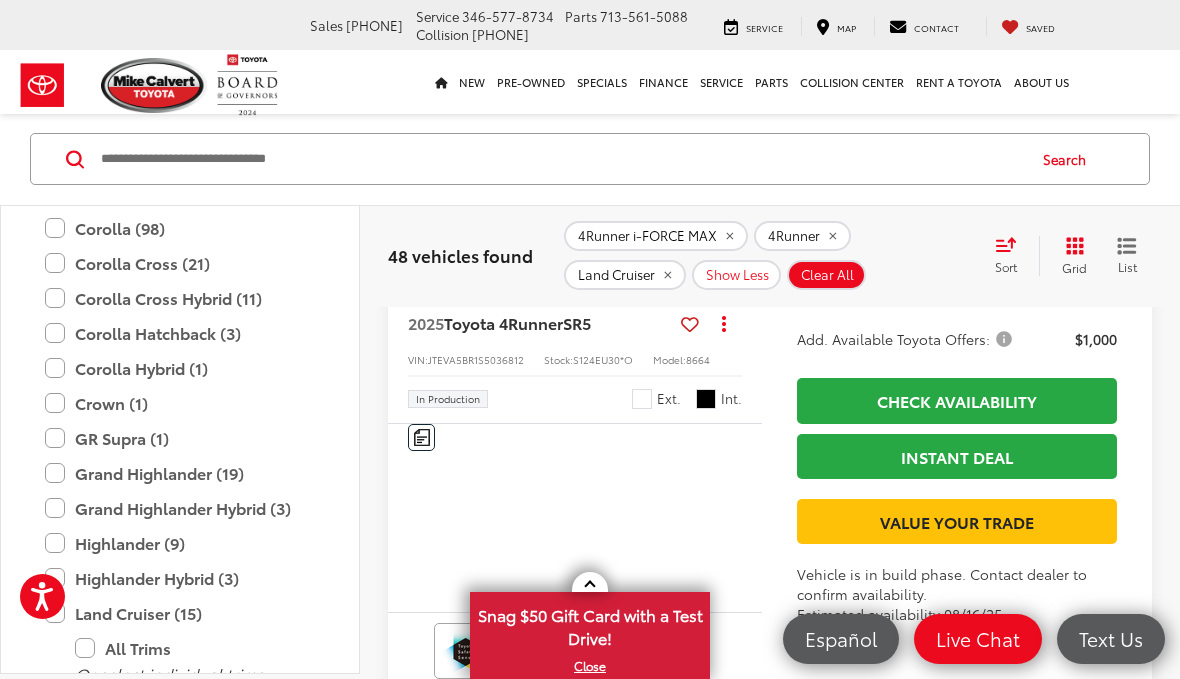 click 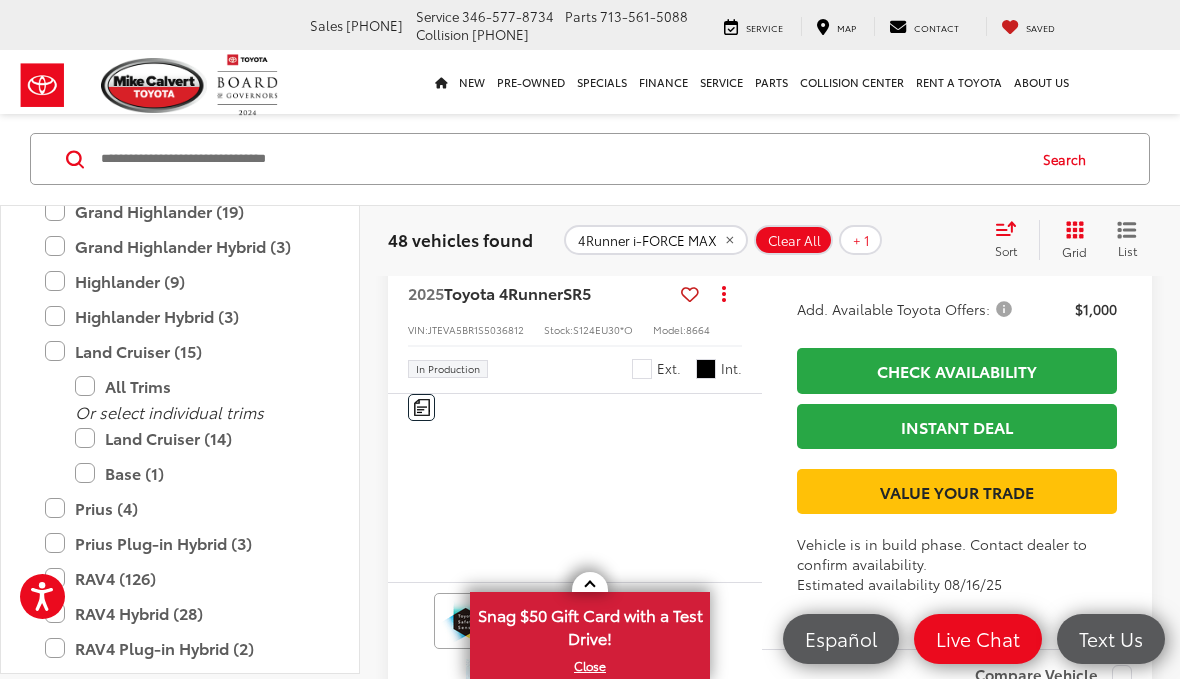 scroll, scrollTop: 1650, scrollLeft: 0, axis: vertical 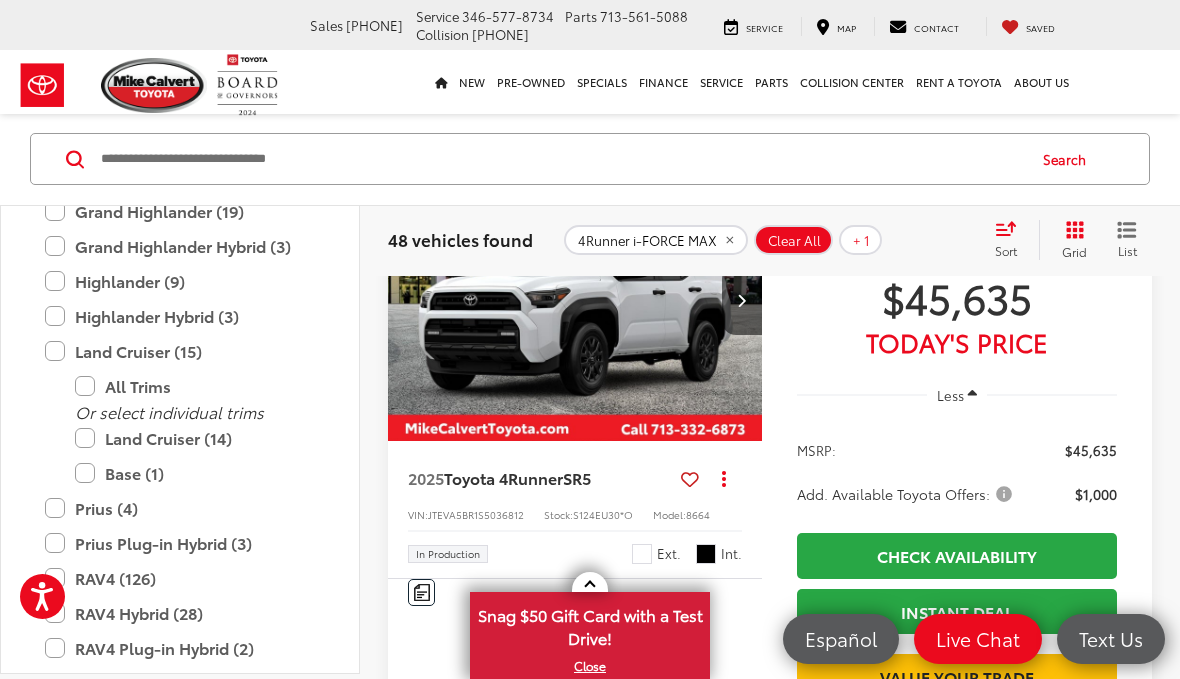 click 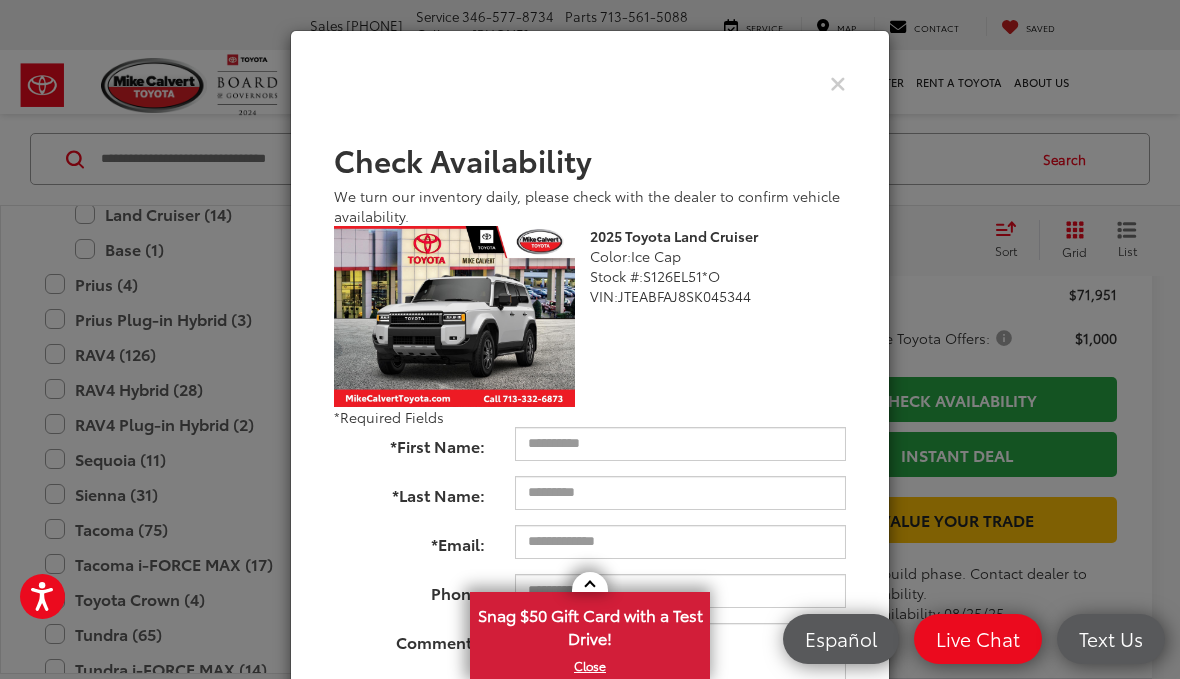 scroll, scrollTop: 6899, scrollLeft: 0, axis: vertical 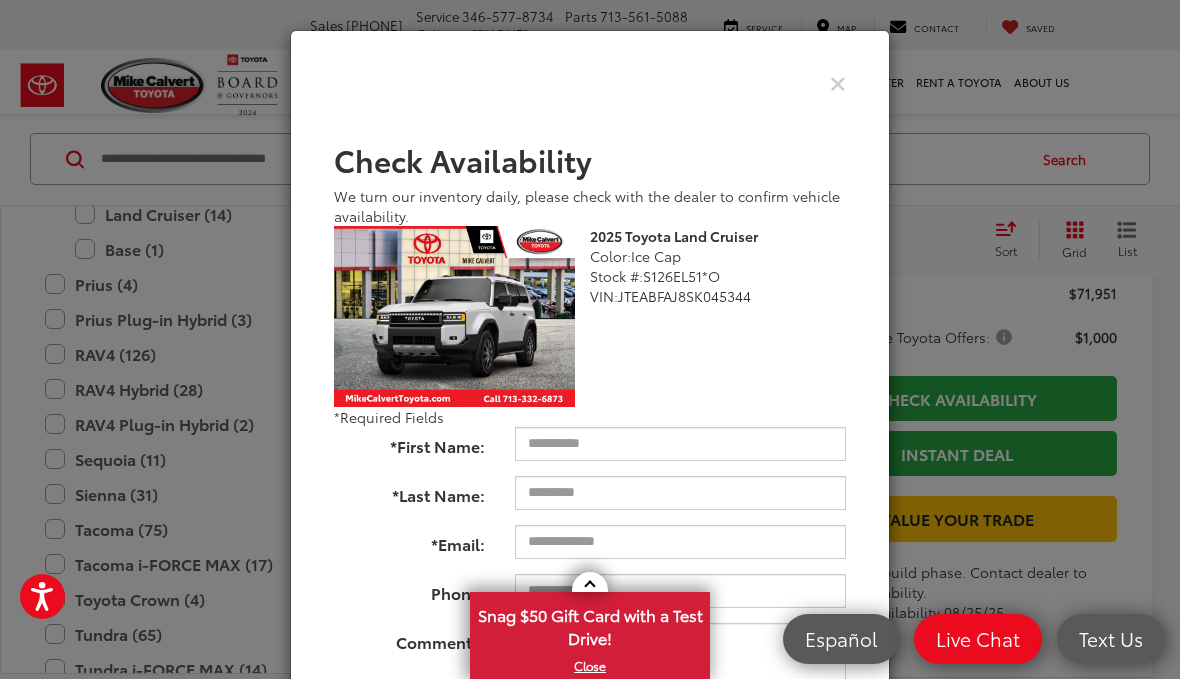 click at bounding box center (838, 82) 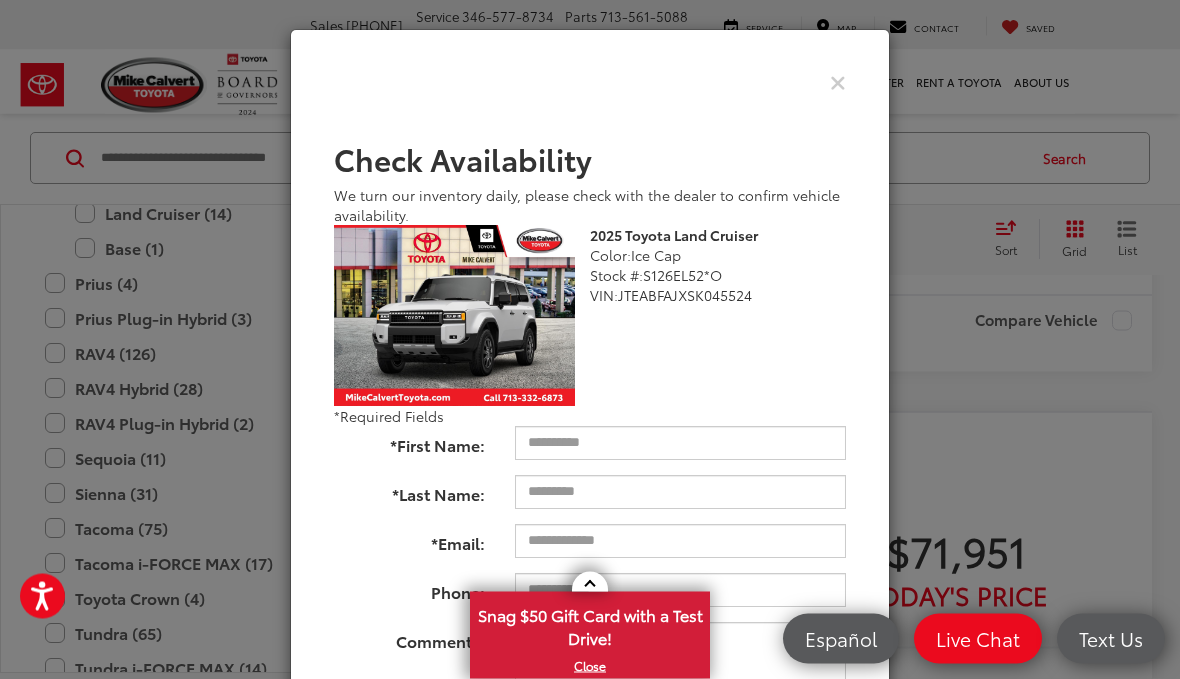 scroll, scrollTop: 8084, scrollLeft: 0, axis: vertical 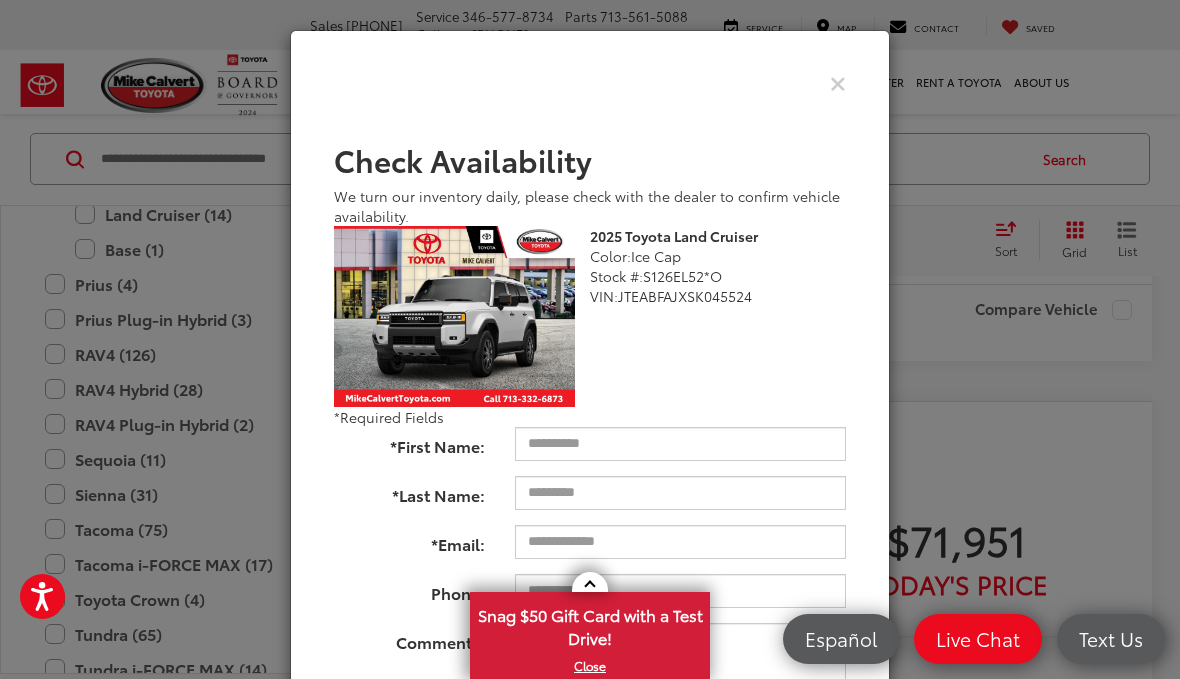 click at bounding box center (838, 82) 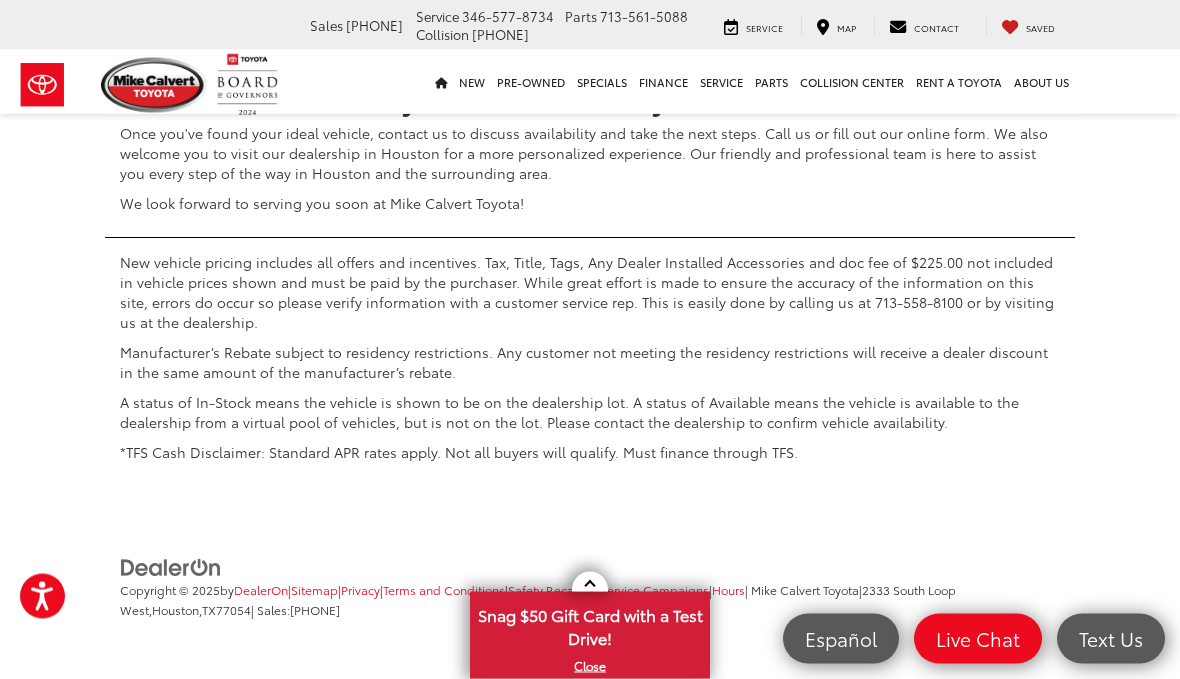 scroll, scrollTop: 10719, scrollLeft: 0, axis: vertical 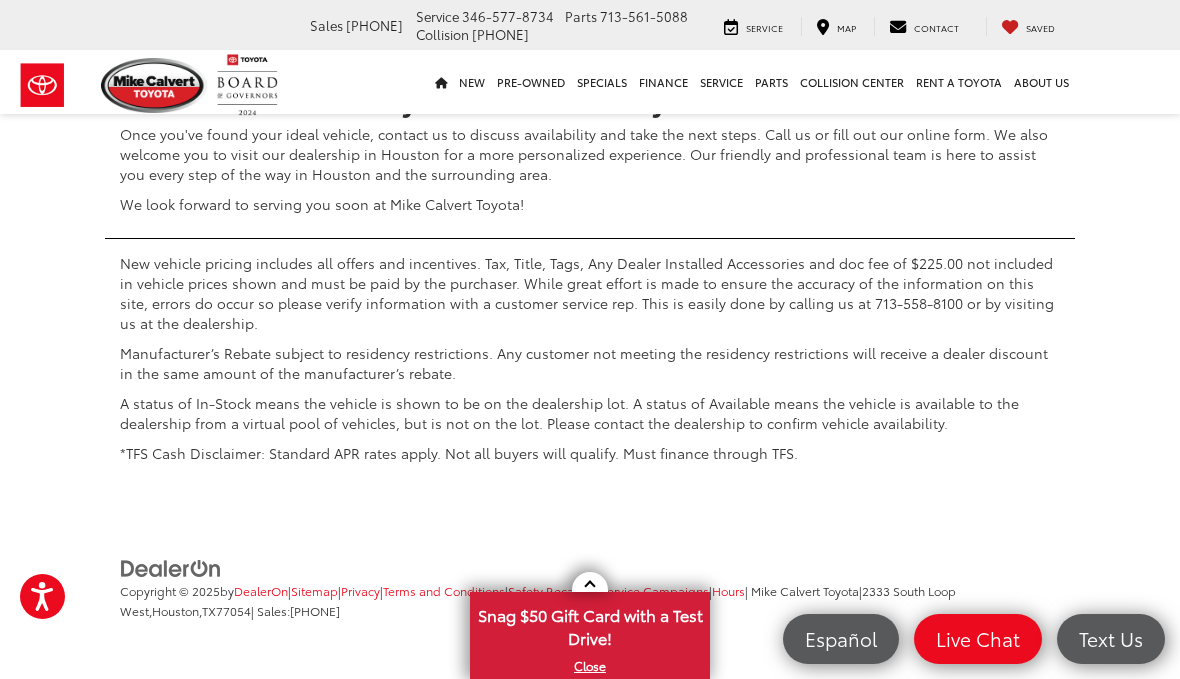 click on "Next" at bounding box center [932, -334] 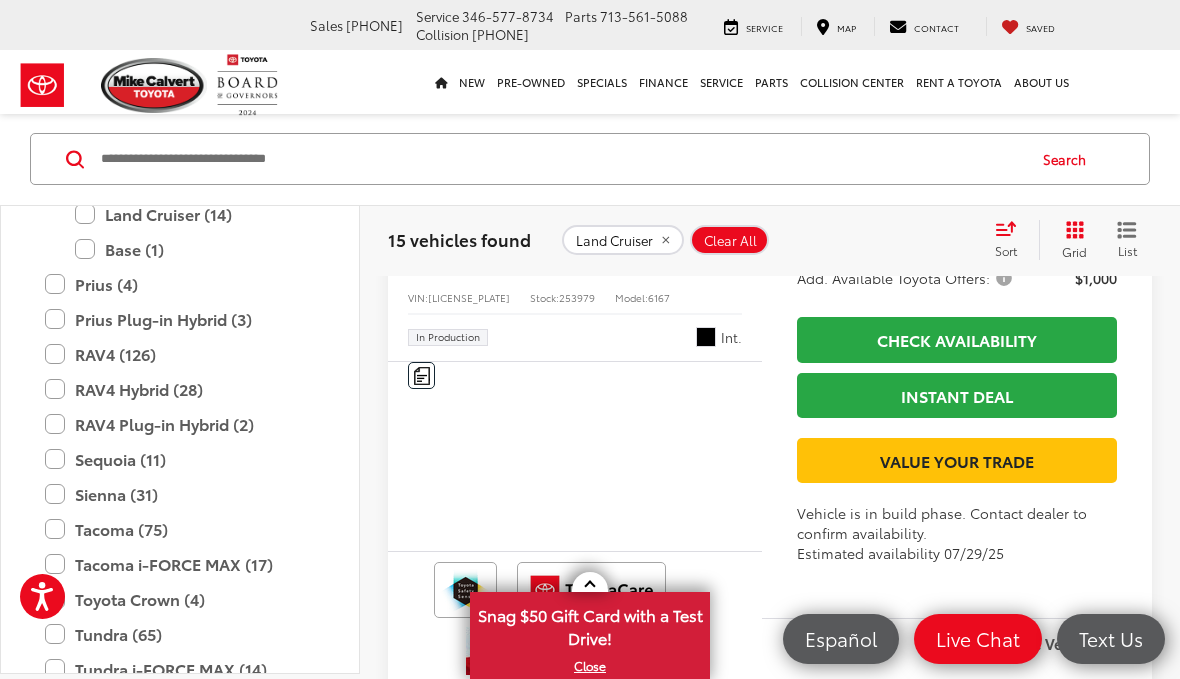 scroll, scrollTop: 1409, scrollLeft: 0, axis: vertical 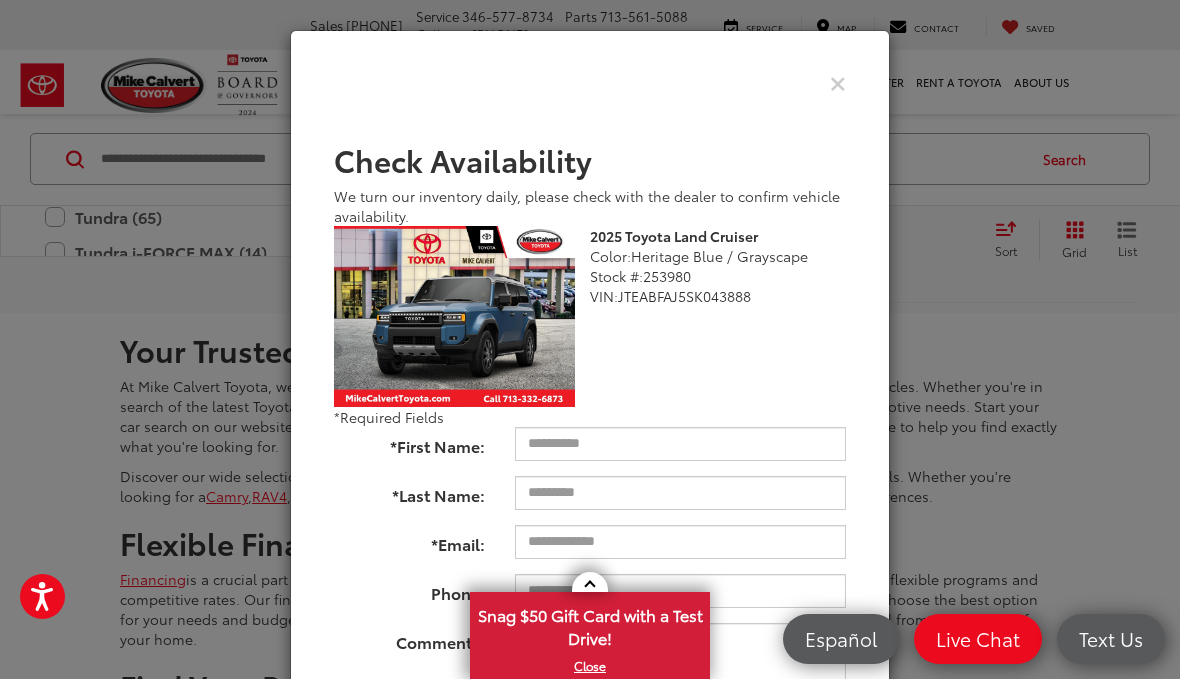 click at bounding box center [838, 82] 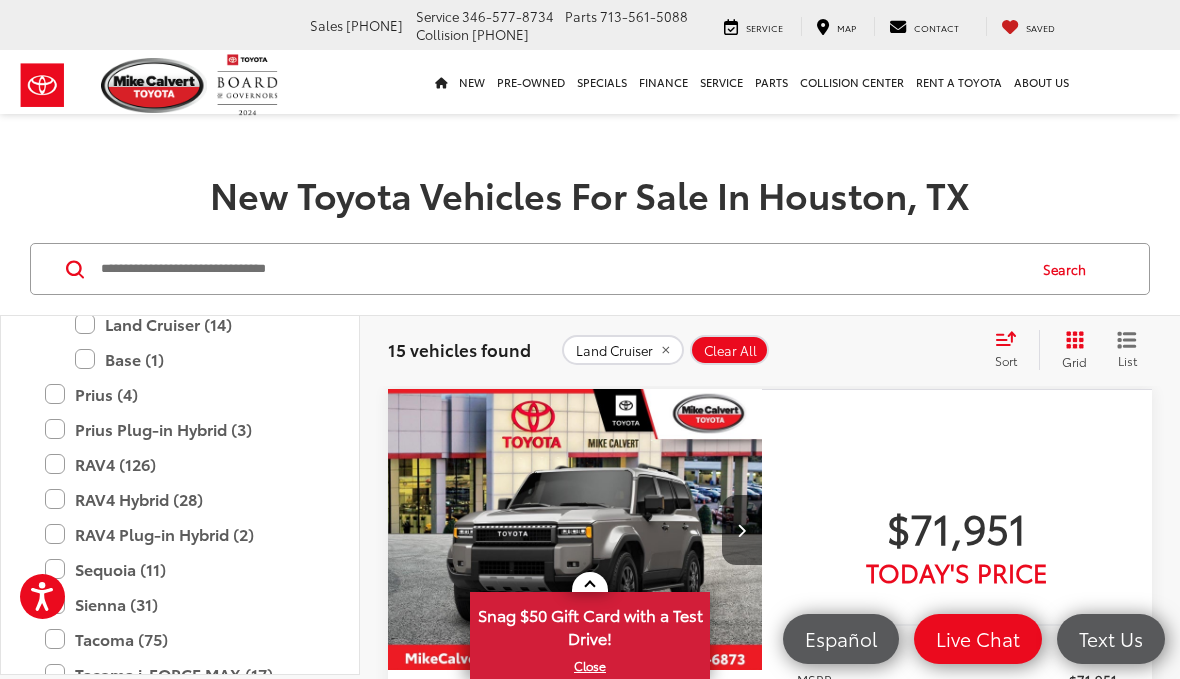 scroll, scrollTop: 0, scrollLeft: 0, axis: both 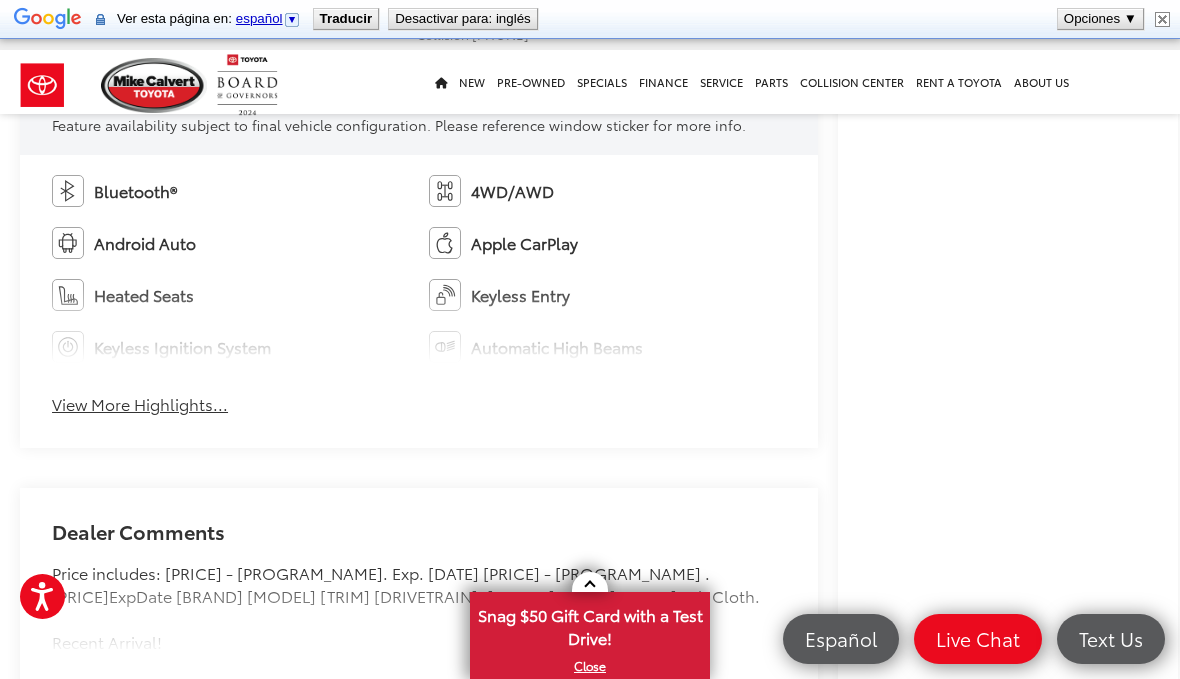 click on "View More Highlights..." at bounding box center (140, 404) 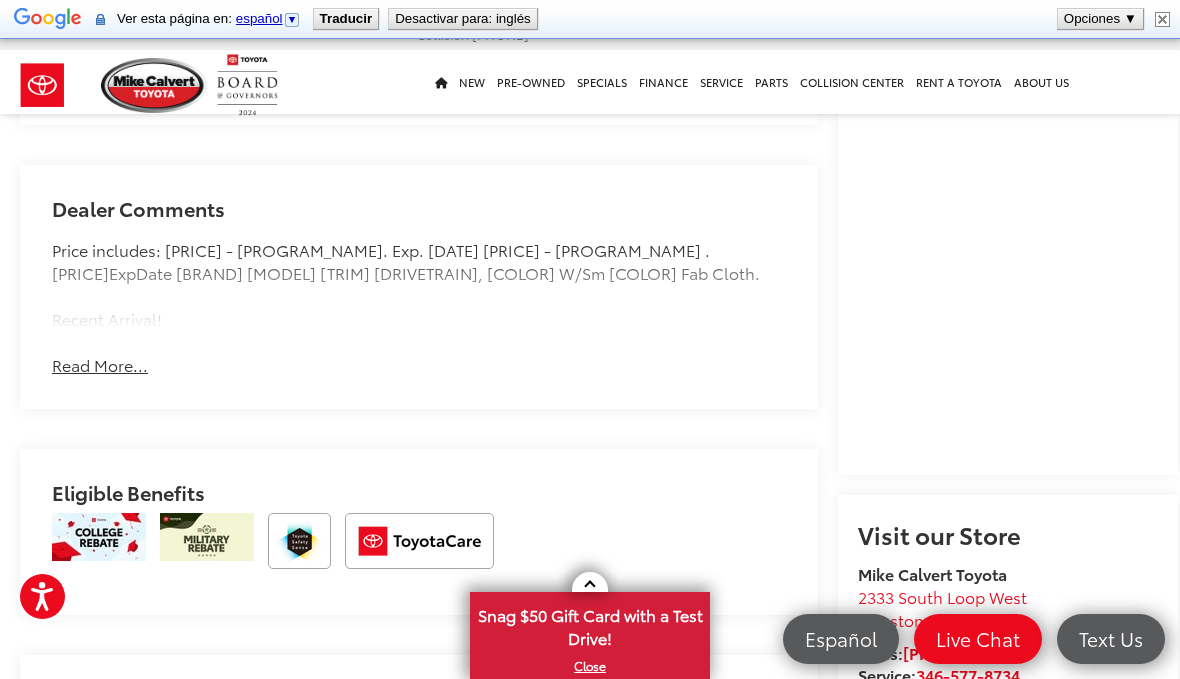 scroll, scrollTop: 1725, scrollLeft: 0, axis: vertical 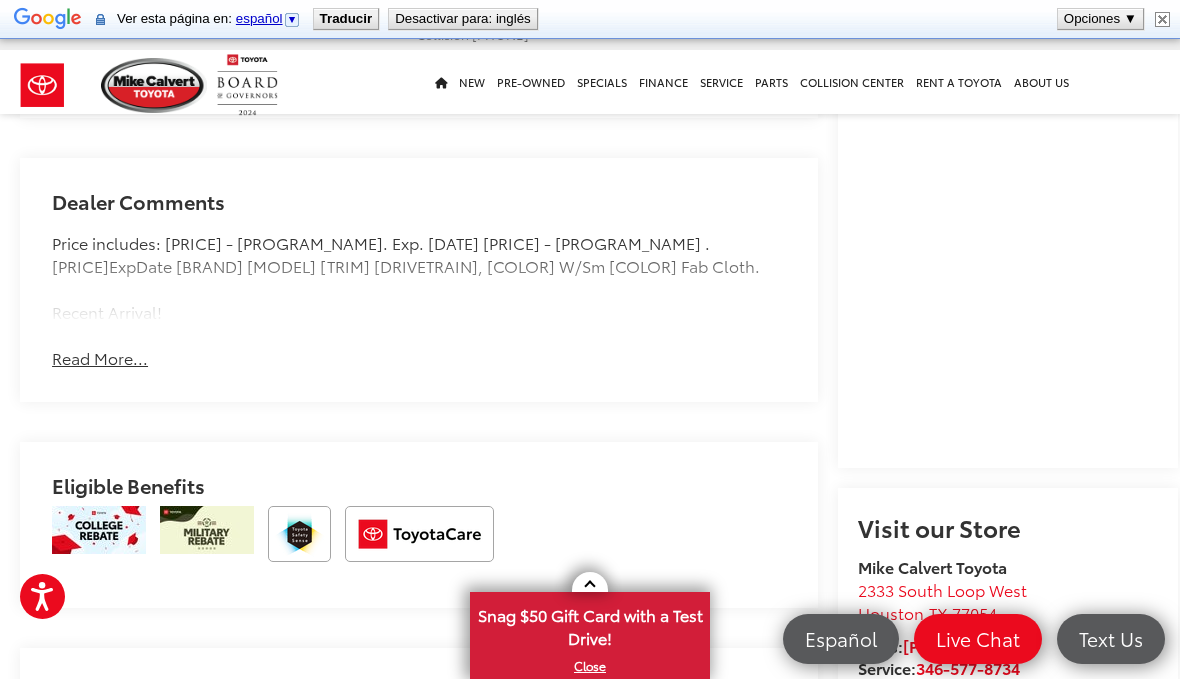 click on "Read More..." at bounding box center (100, 358) 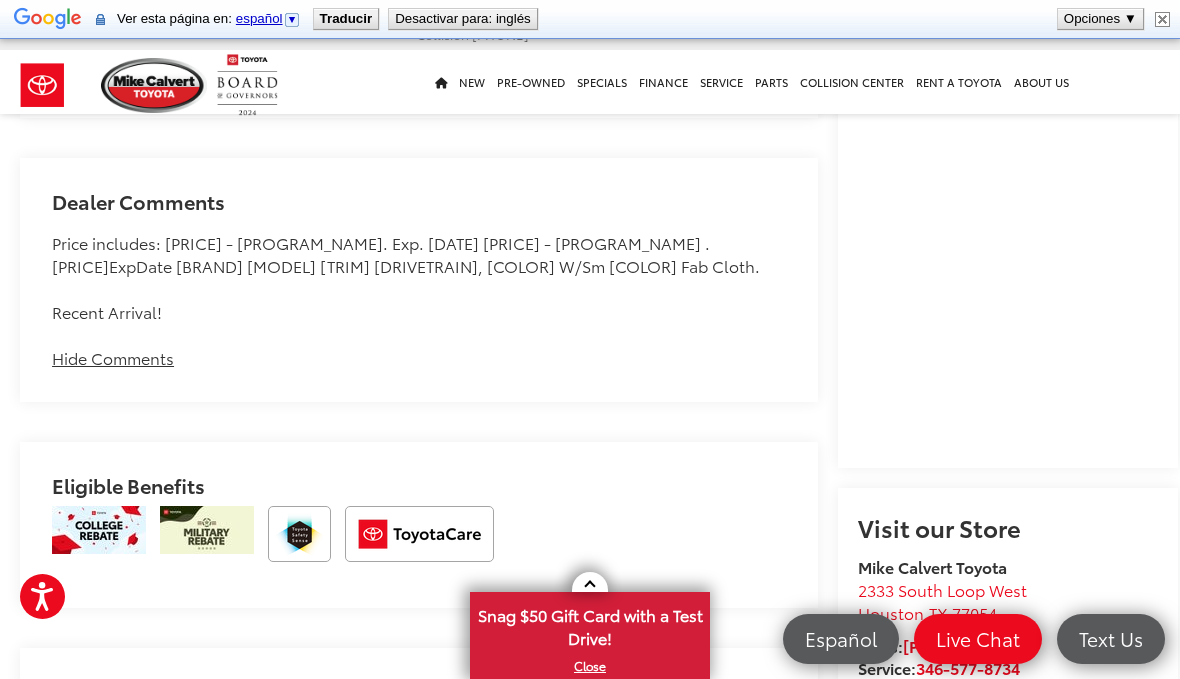 click on "Hide Comments" at bounding box center [113, 358] 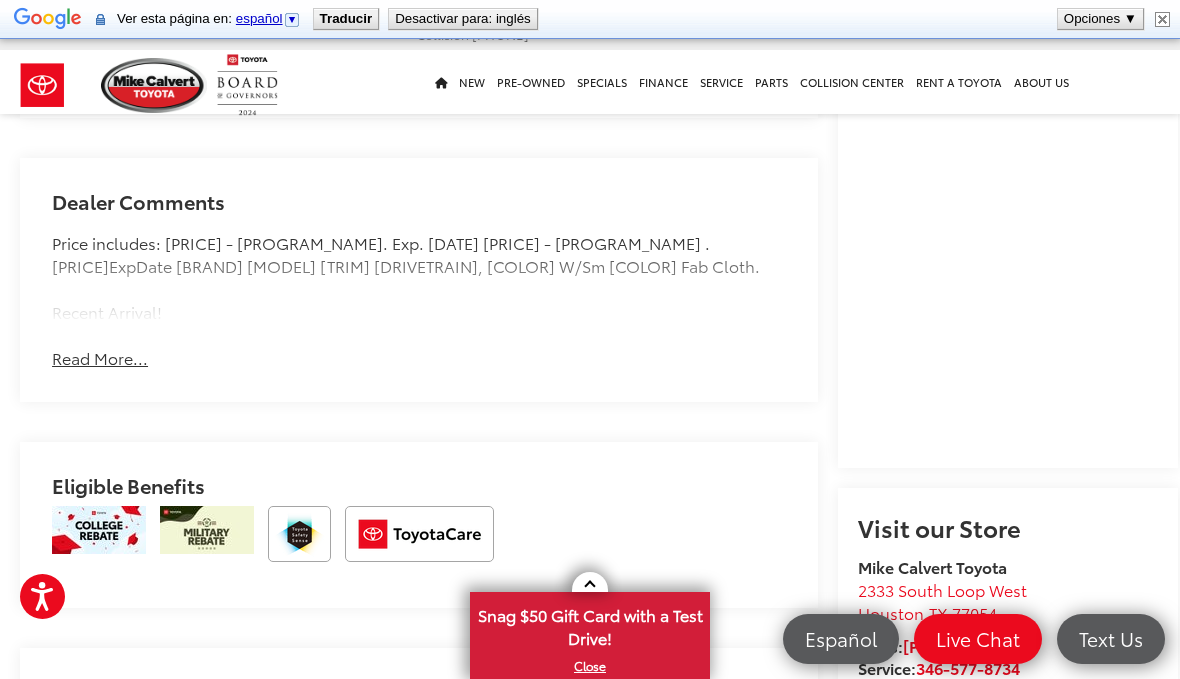 click on "Read More..." at bounding box center (100, 358) 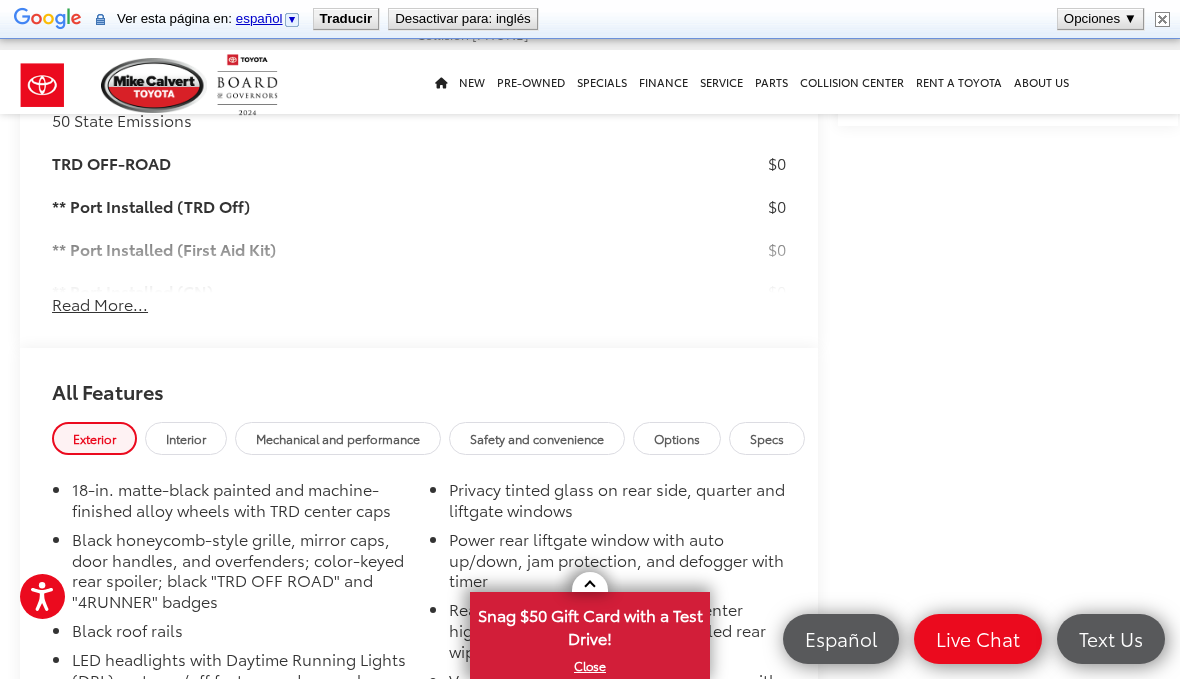 click on "Read More..." at bounding box center [100, 304] 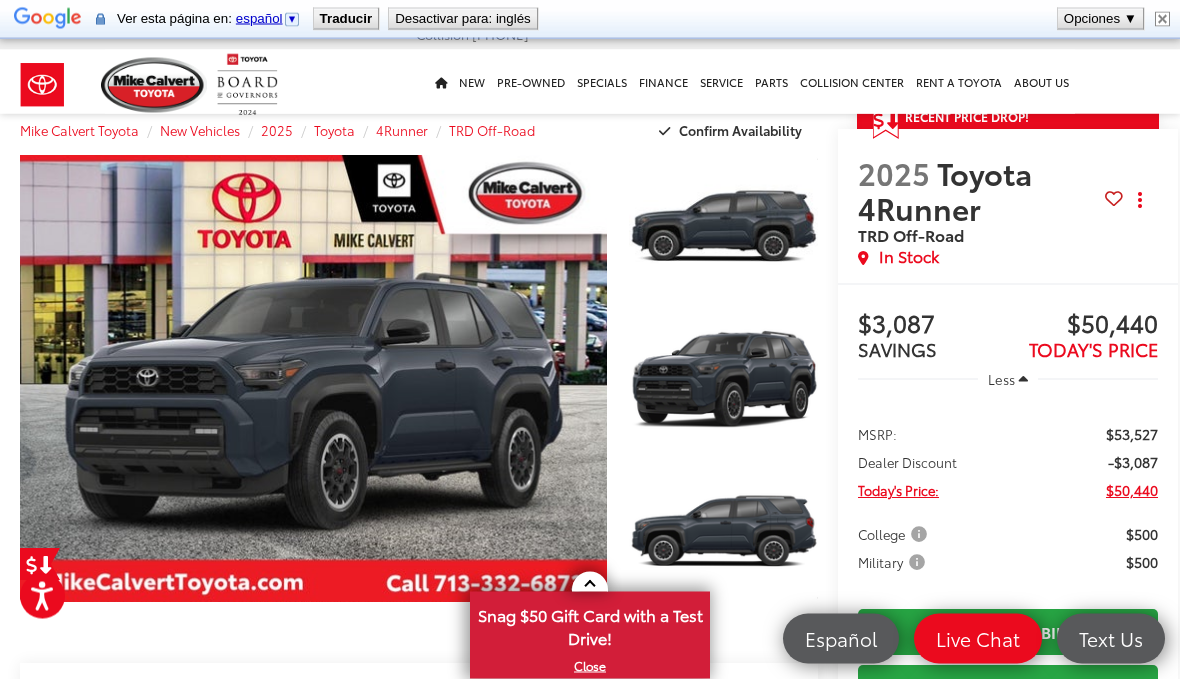 scroll, scrollTop: 0, scrollLeft: 0, axis: both 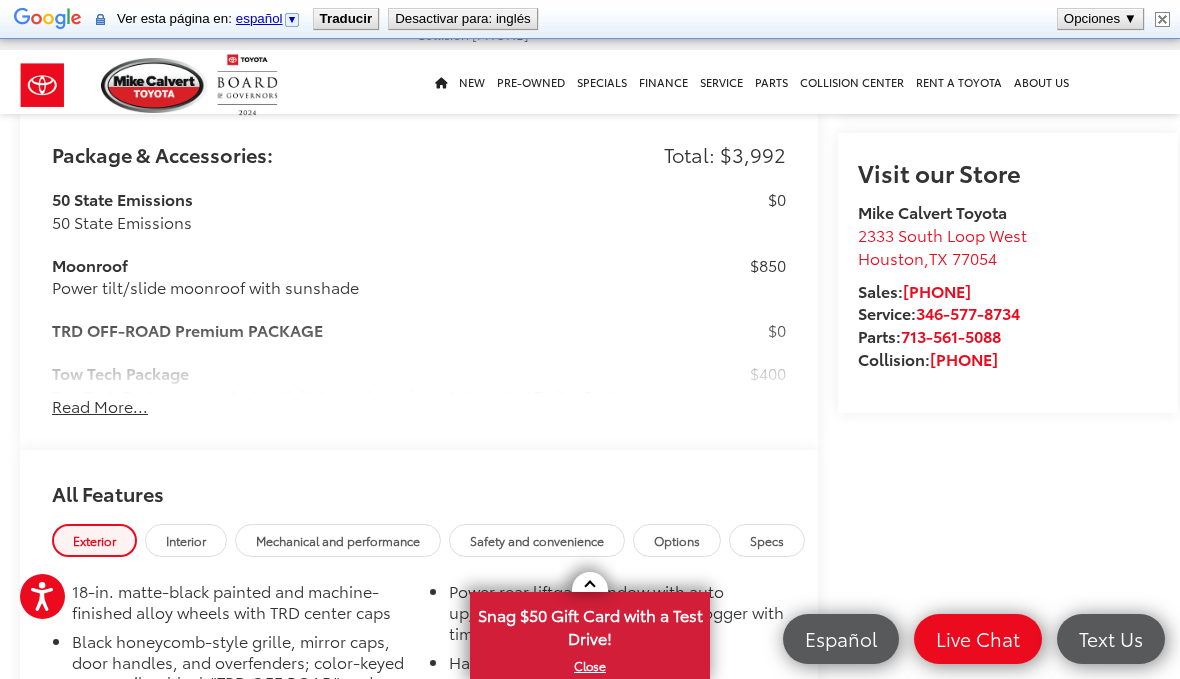 click on "Package & Accessories:
Total: $3,992
50 State Emissions
50 State Emissions
$0
Moonroof
Power tilt/slide moonroof with sunshade
$850
TRD OFF-ROAD Premium PACKAGE
$0
Tow Tech Package
Tow Tech Package — includes digital rearview mirror, Integrated Trailer Brake Controller (ITBC), and Trailer Backup Guide with Straight Path Assist (SPA) functionality
$400
** Port Installed (TRD Off)
$0
** Port Installed (First Aid Kit)
$0
** Port Installed (CN)
$0
** Port Installed (Pin)
$0
Cargo Lights, Interior D-Pillar
$399
Ball Mount
Ball Mounts are made specifically for use with Toyota tow hitches and help complete the connection between the vehicle's tow hitch and trailer. Crafted of cold-forged steel for superior strength, the trailer balls include built-in wrench flats for easy installation and torquing and meet or exceed all industry towing standards." at bounding box center [419, 279] 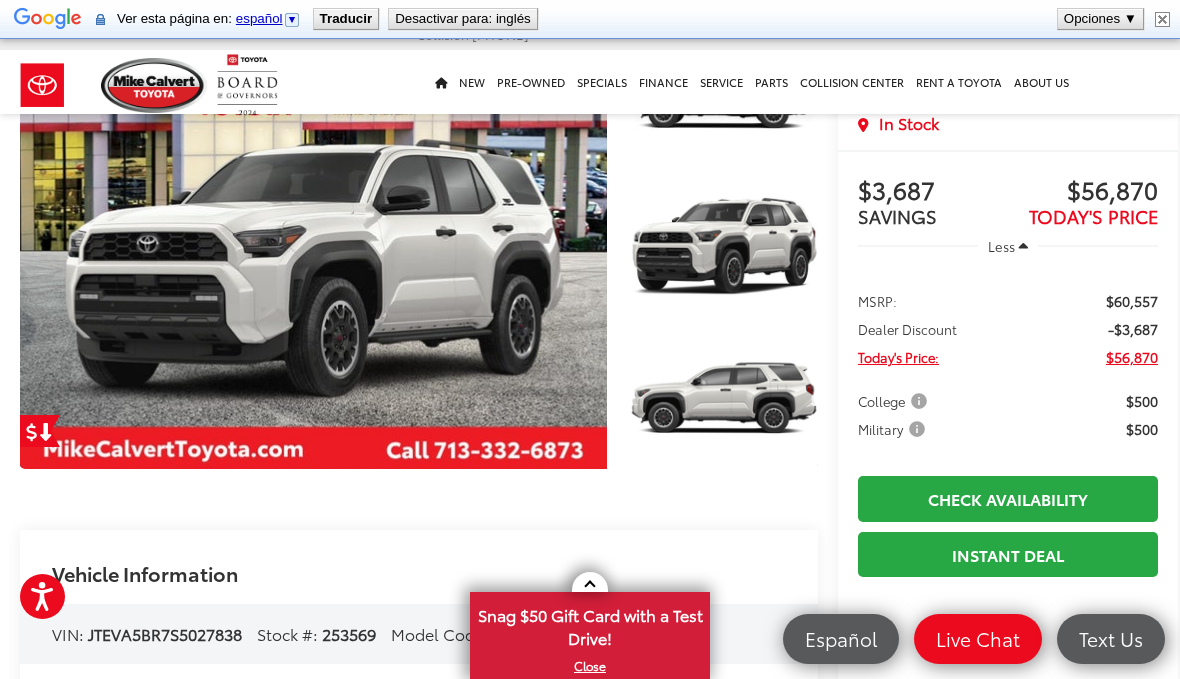 scroll, scrollTop: 157, scrollLeft: 0, axis: vertical 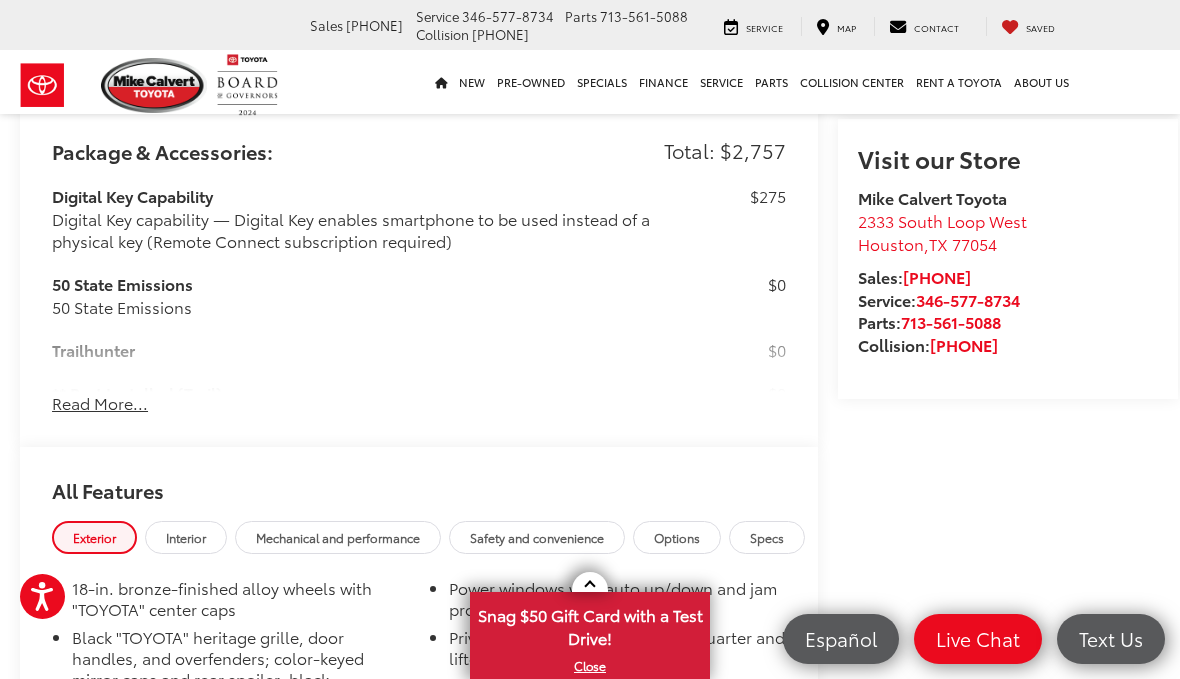 click on "Read More..." at bounding box center [100, 403] 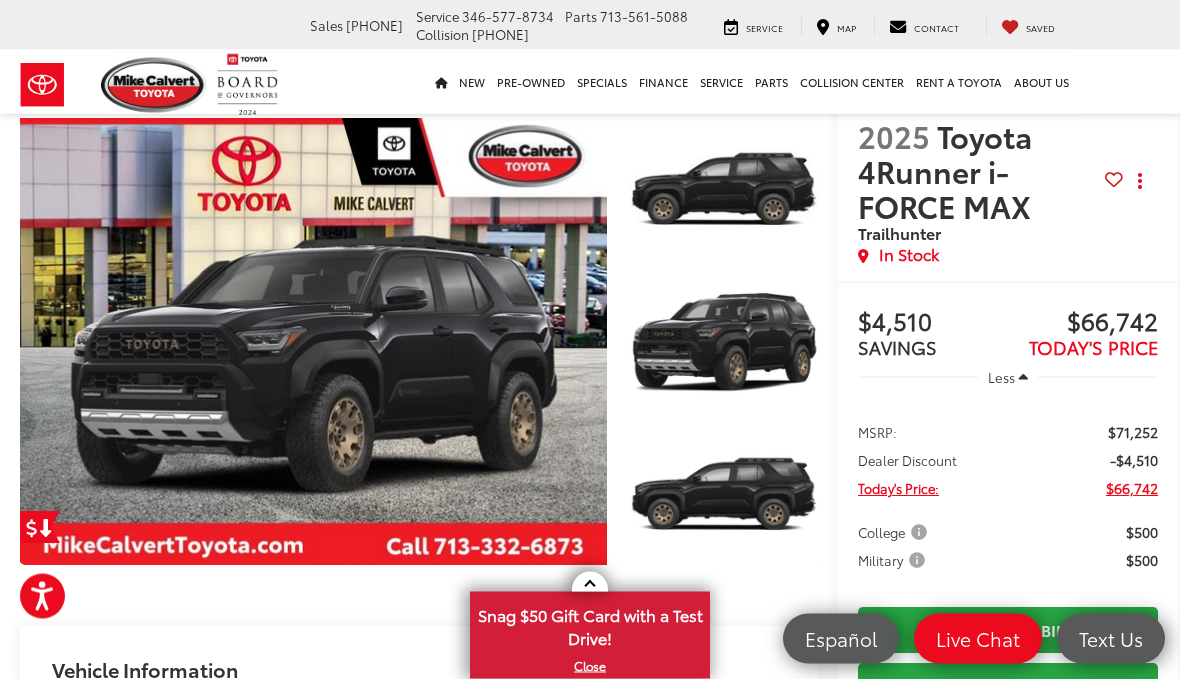 scroll, scrollTop: 62, scrollLeft: 0, axis: vertical 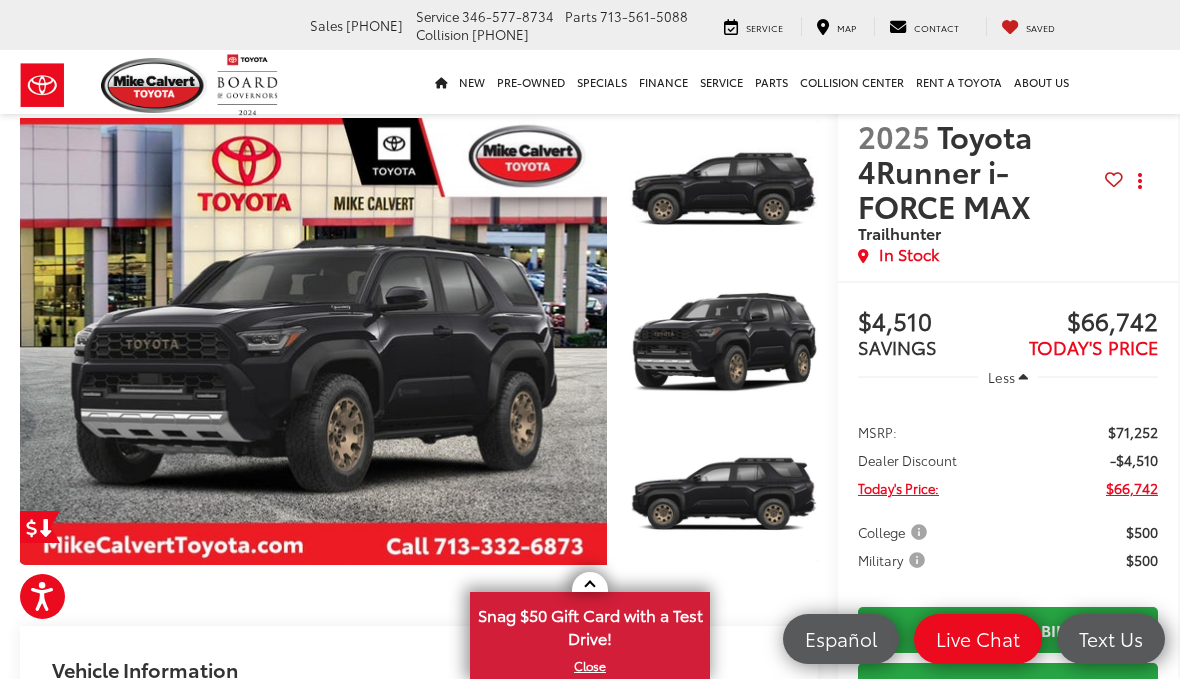 click at bounding box center (723, 494) 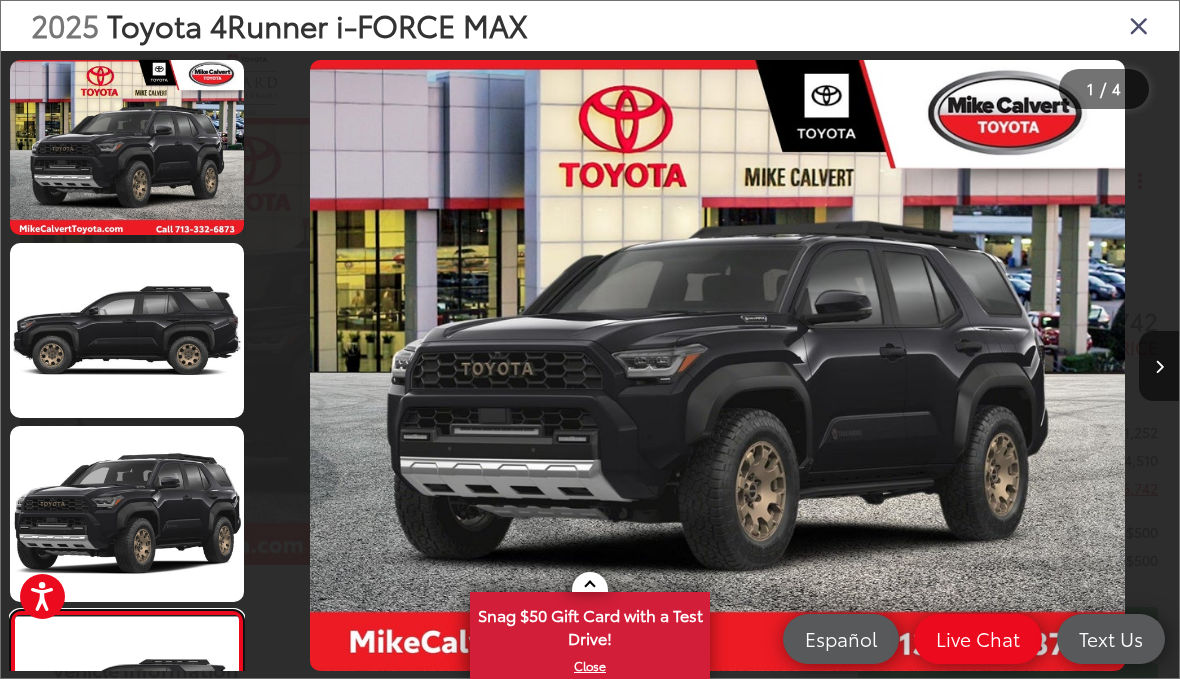 scroll, scrollTop: 27, scrollLeft: 0, axis: vertical 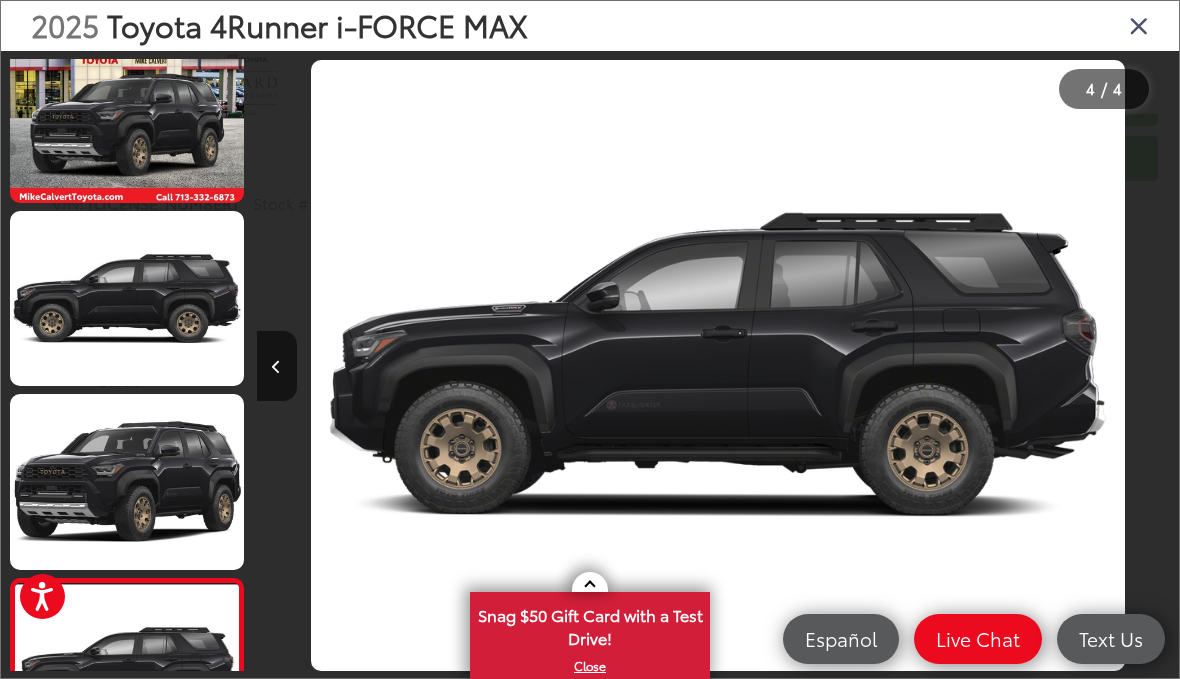 click at bounding box center [127, 481] 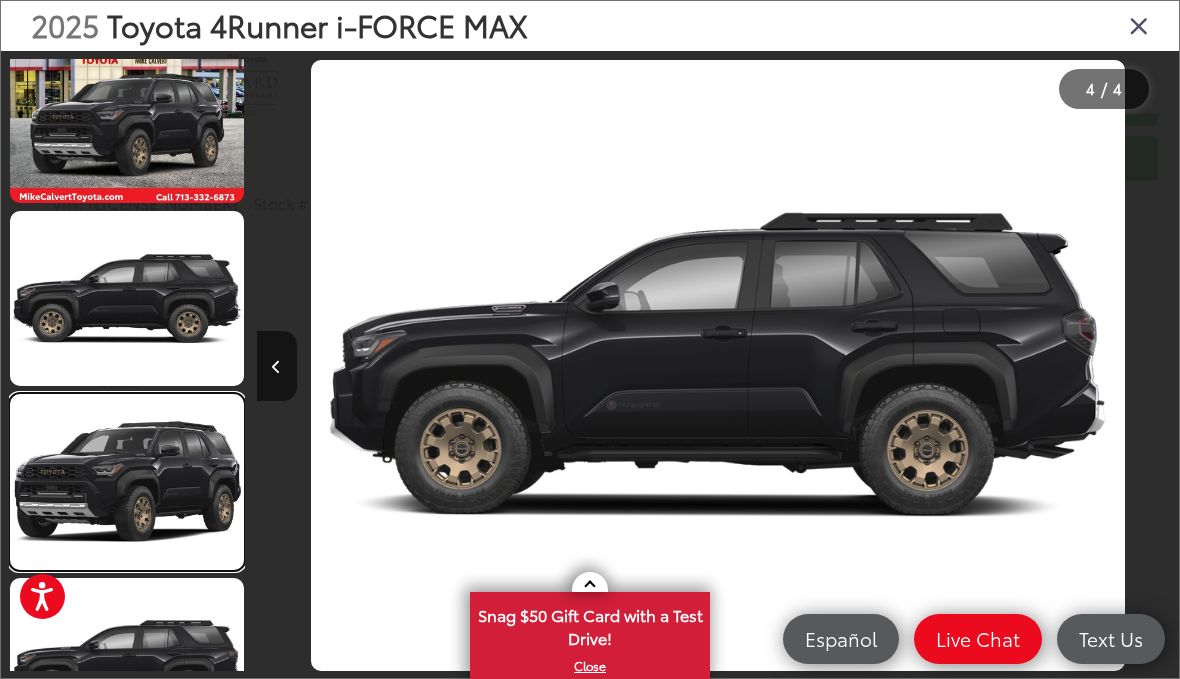 scroll, scrollTop: 22, scrollLeft: 0, axis: vertical 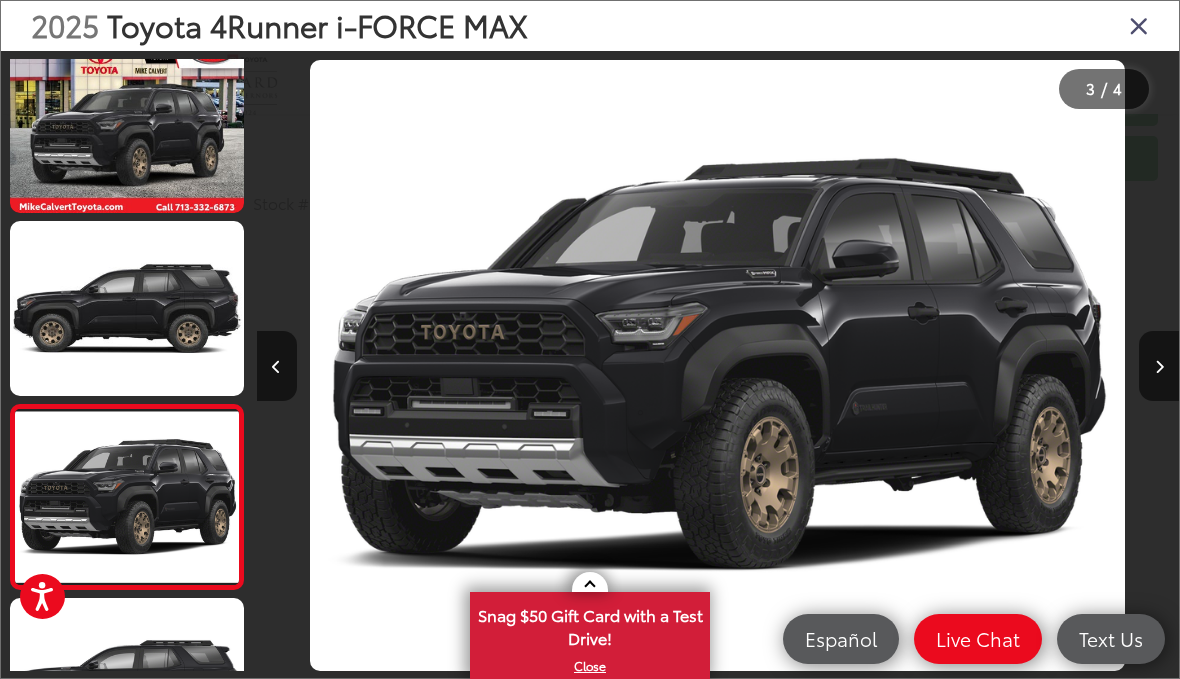 click at bounding box center (127, 685) 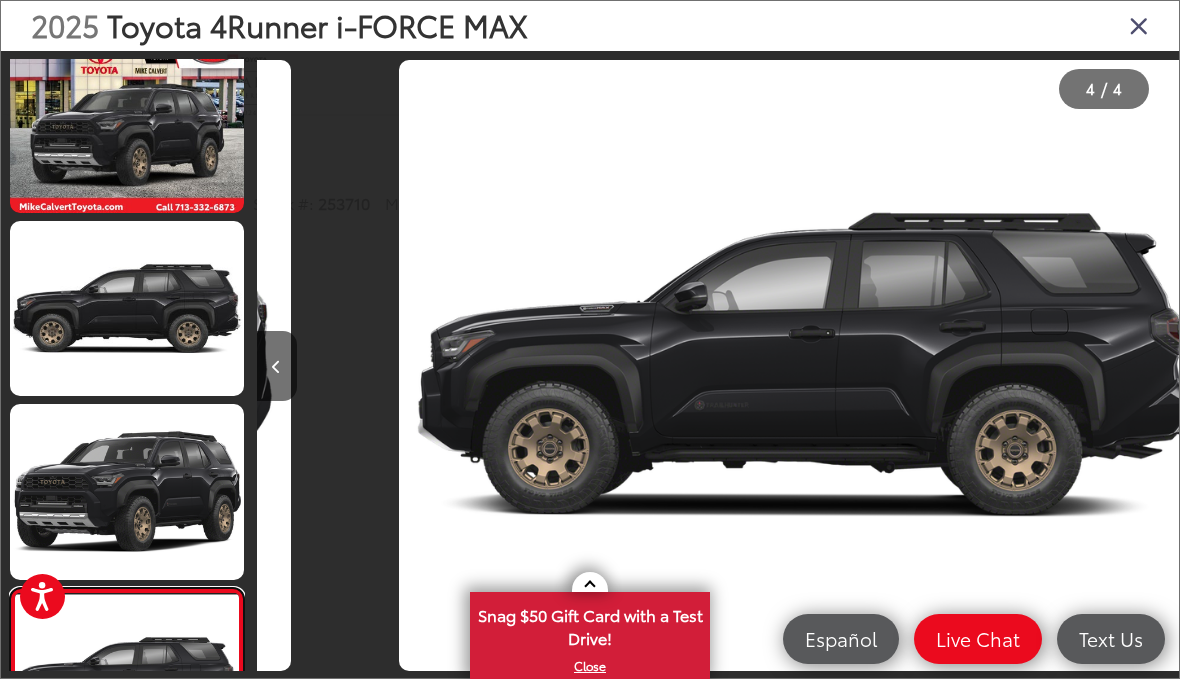 scroll, scrollTop: 0, scrollLeft: 2767, axis: horizontal 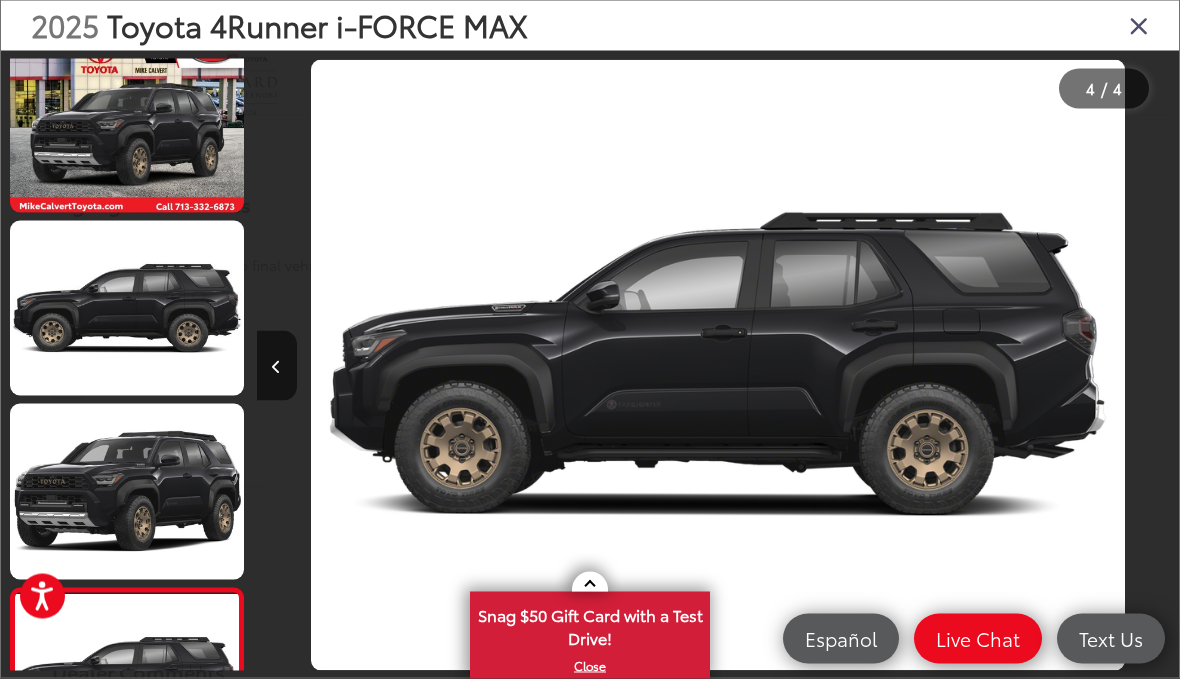 click at bounding box center (1139, 25) 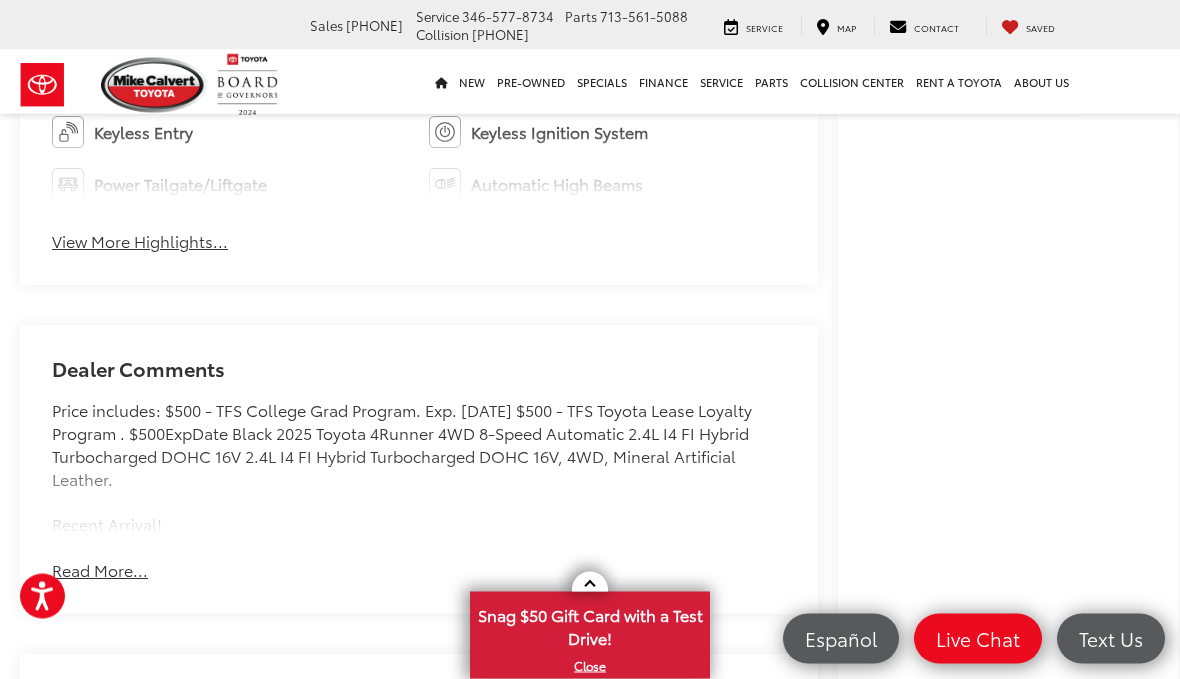 scroll, scrollTop: 1373, scrollLeft: 0, axis: vertical 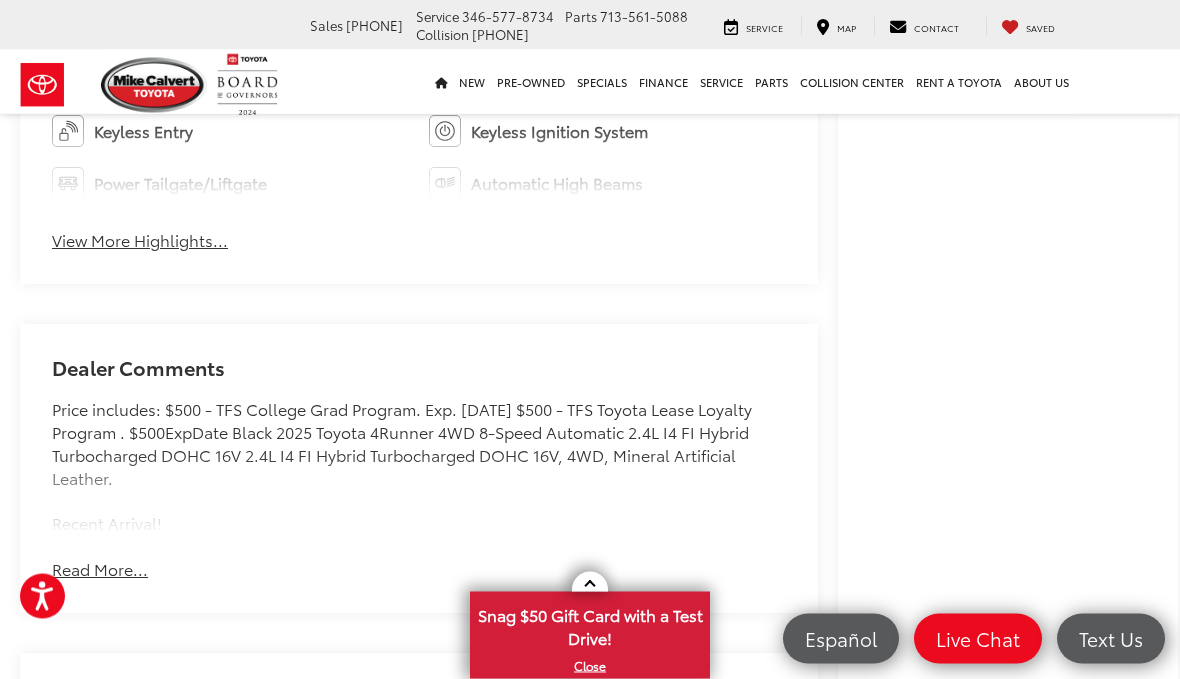 click on "Read More..." at bounding box center (100, 570) 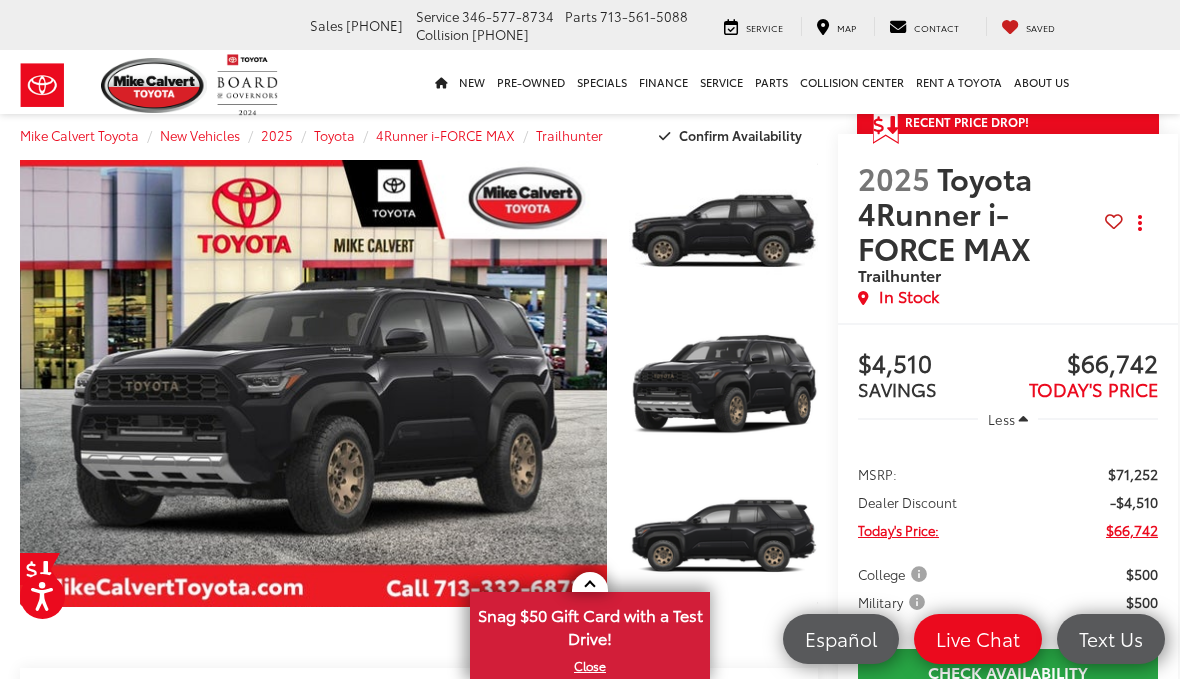 scroll, scrollTop: 0, scrollLeft: 0, axis: both 